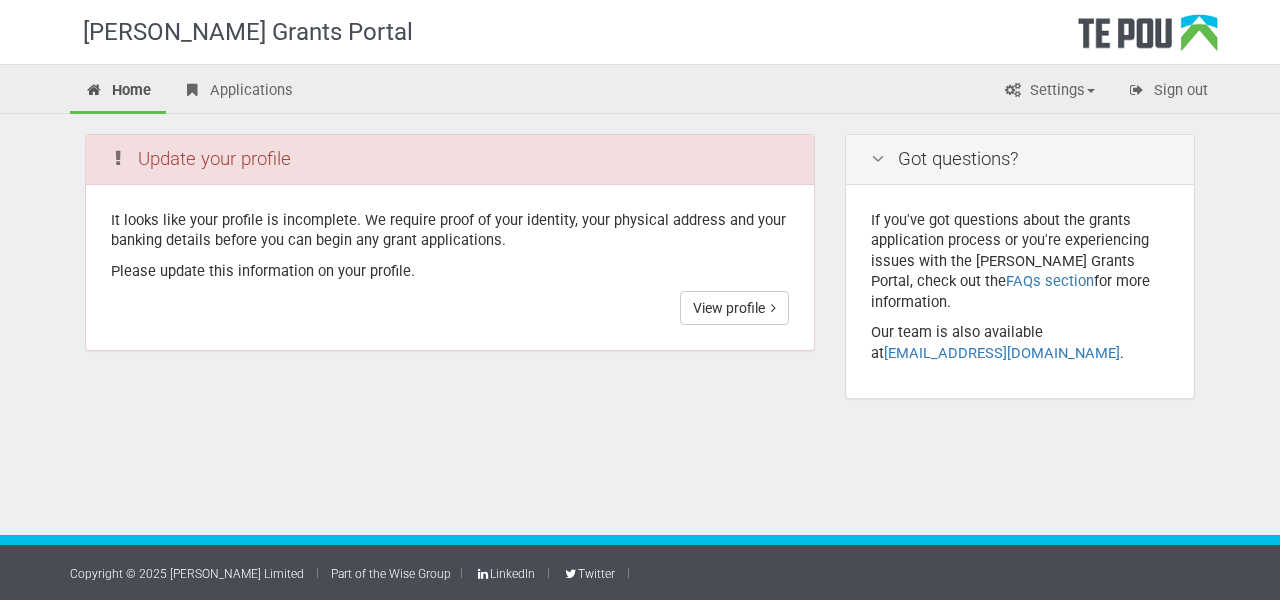 scroll, scrollTop: 0, scrollLeft: 0, axis: both 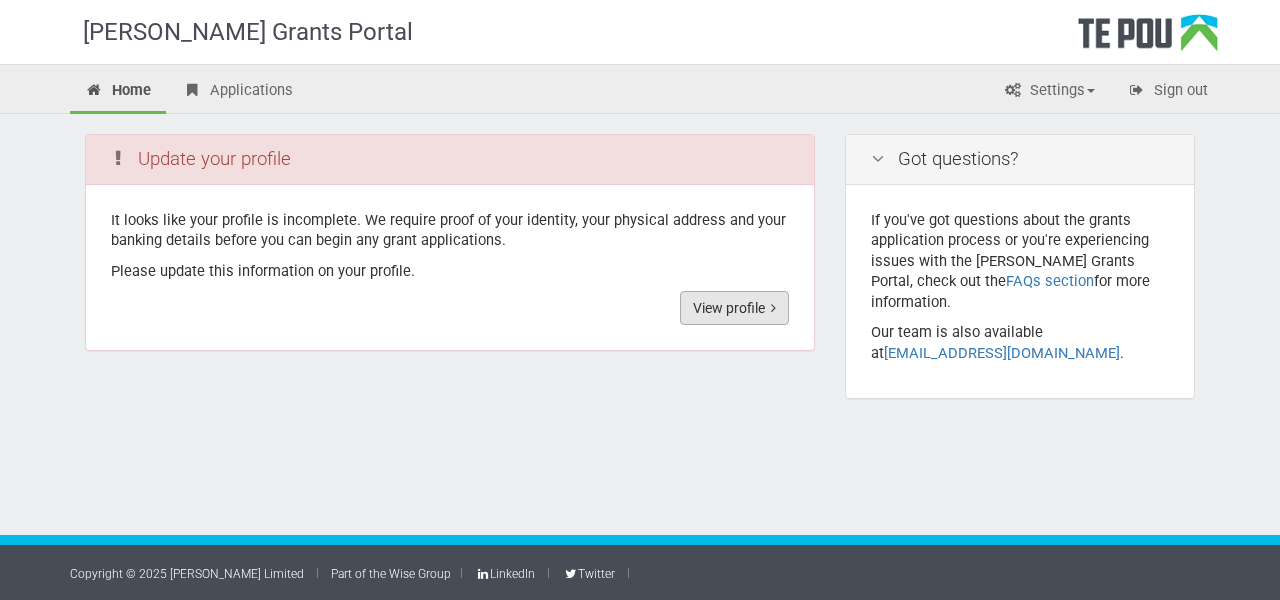 click on "View profile" at bounding box center (734, 308) 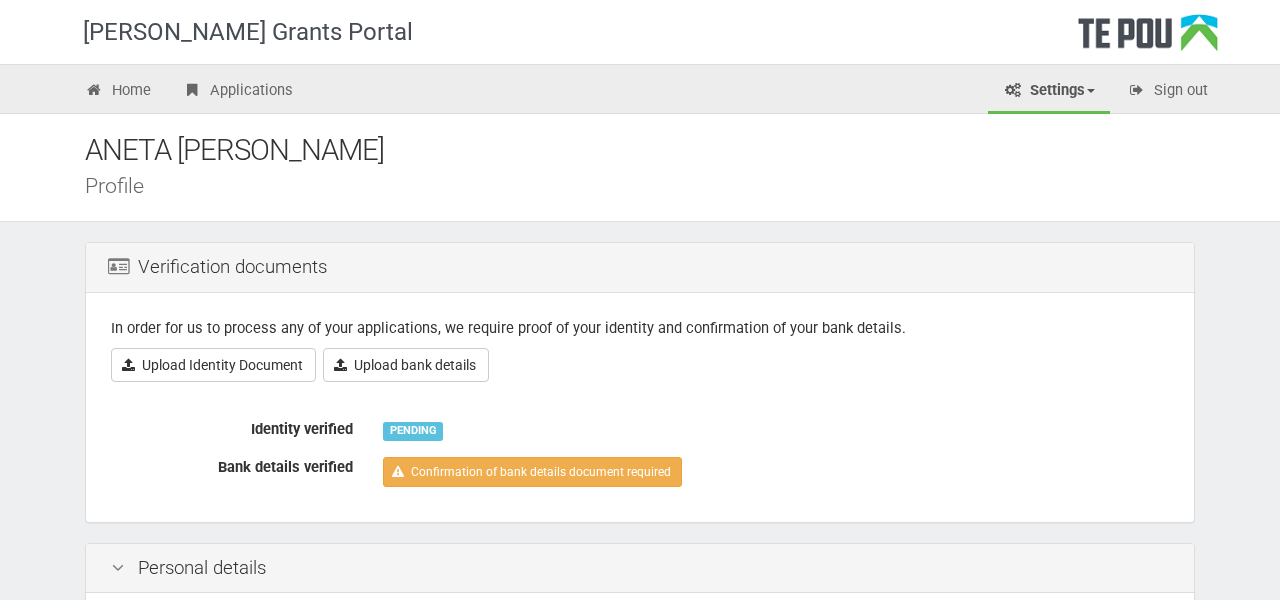 scroll, scrollTop: 0, scrollLeft: 0, axis: both 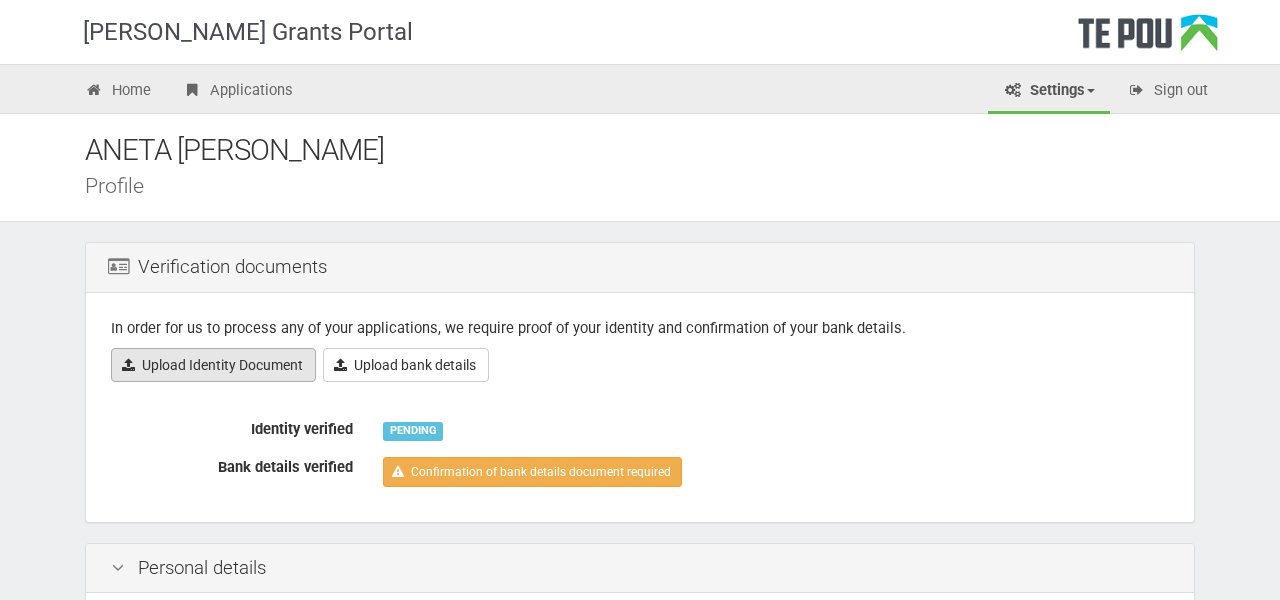 click on "Upload Identity Document" at bounding box center (213, 365) 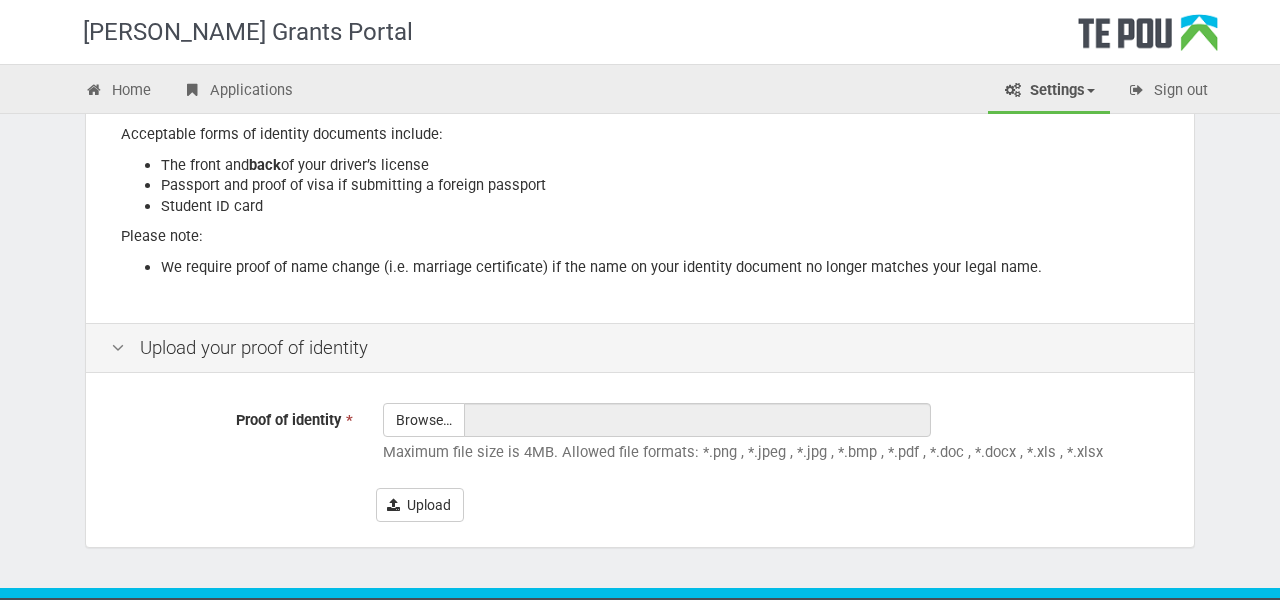 scroll, scrollTop: 390, scrollLeft: 0, axis: vertical 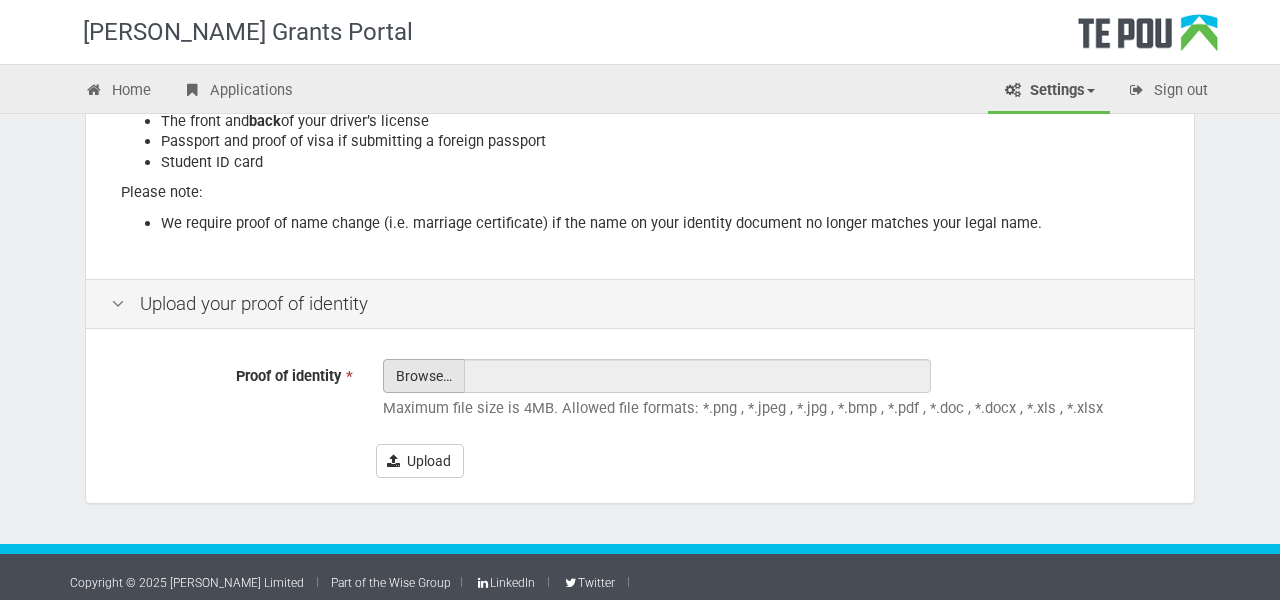 click on "Proof of identity *" at bounding box center (424, 431) 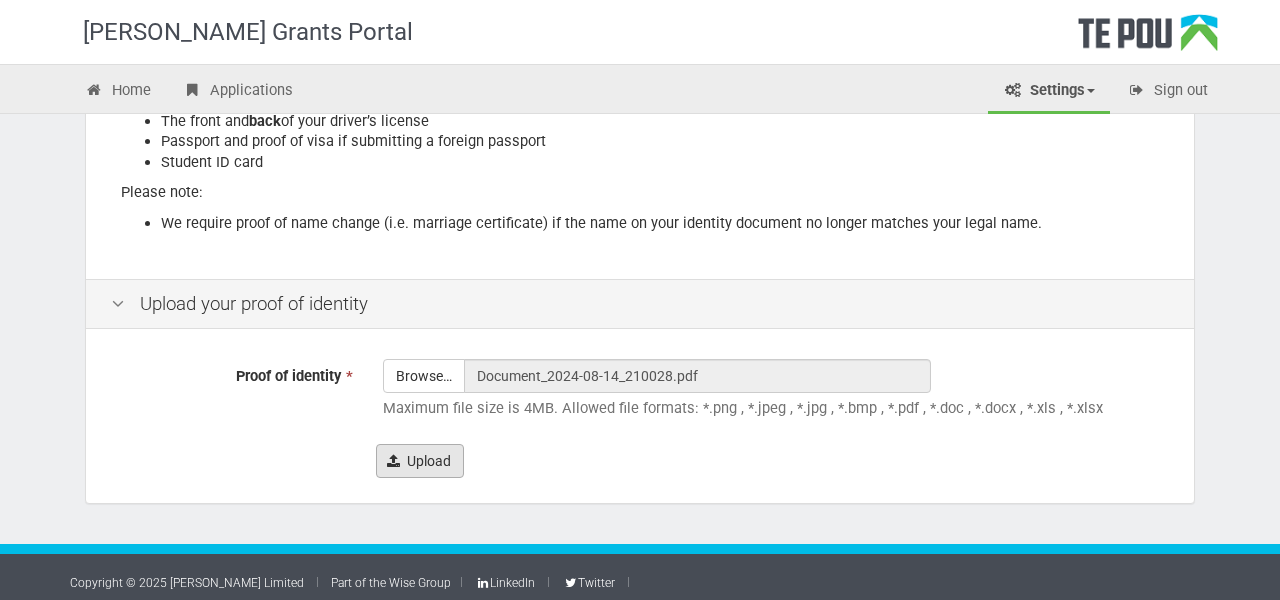 click on "Upload" at bounding box center (420, 461) 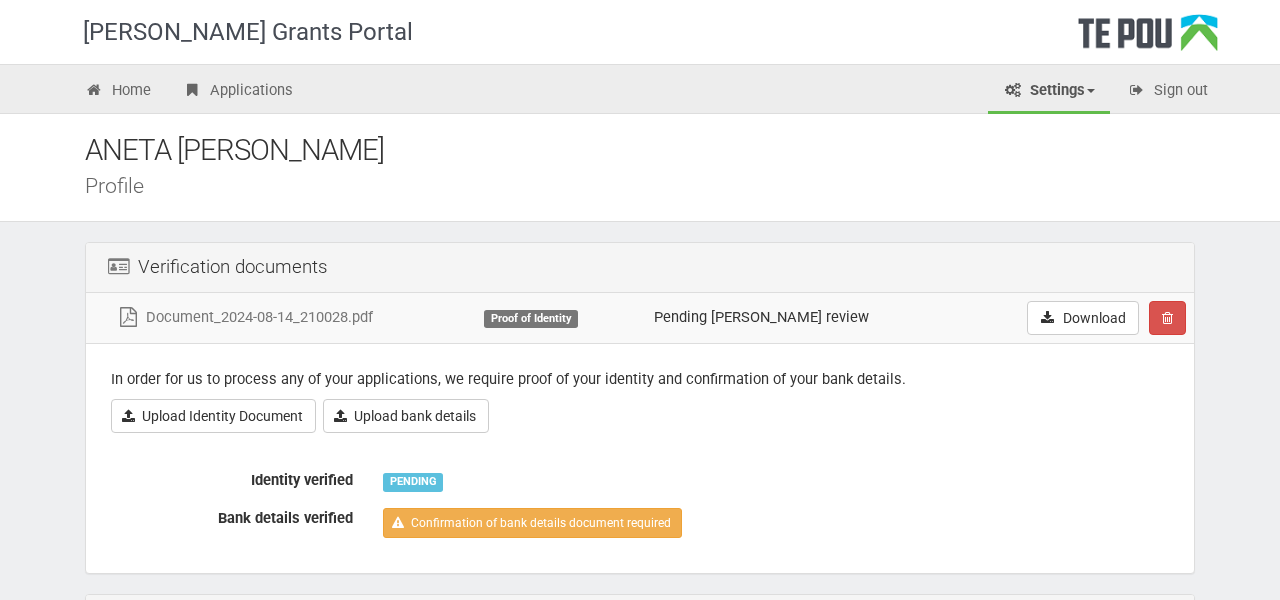 scroll, scrollTop: 0, scrollLeft: 0, axis: both 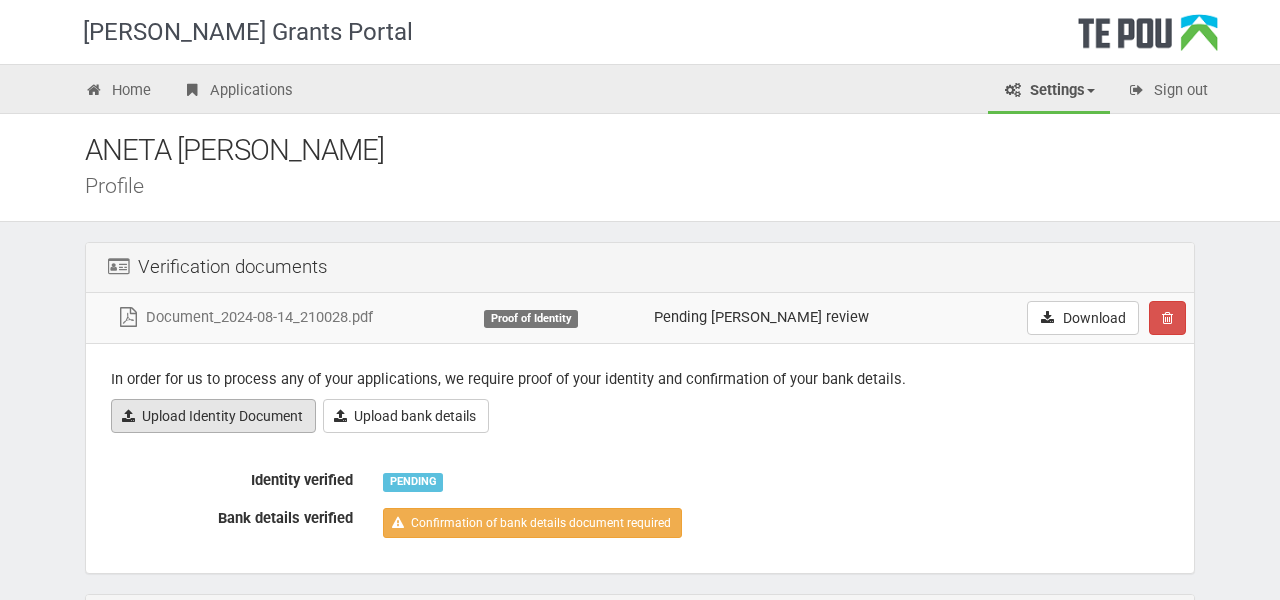 click on "Upload Identity Document" at bounding box center (213, 416) 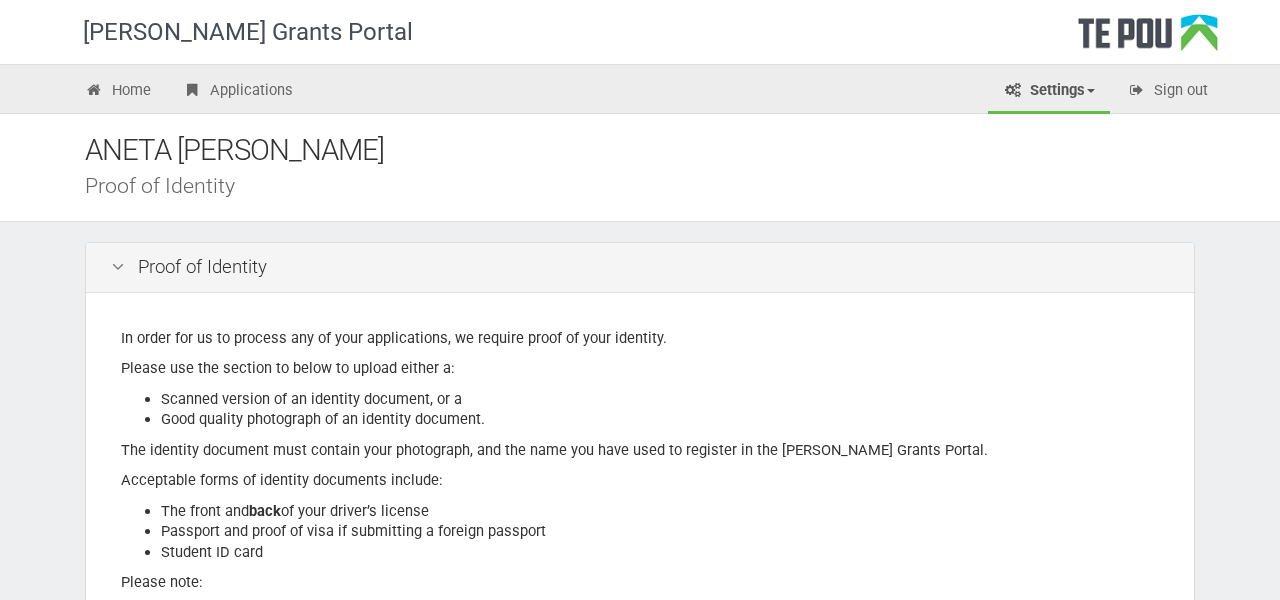 scroll, scrollTop: 0, scrollLeft: 0, axis: both 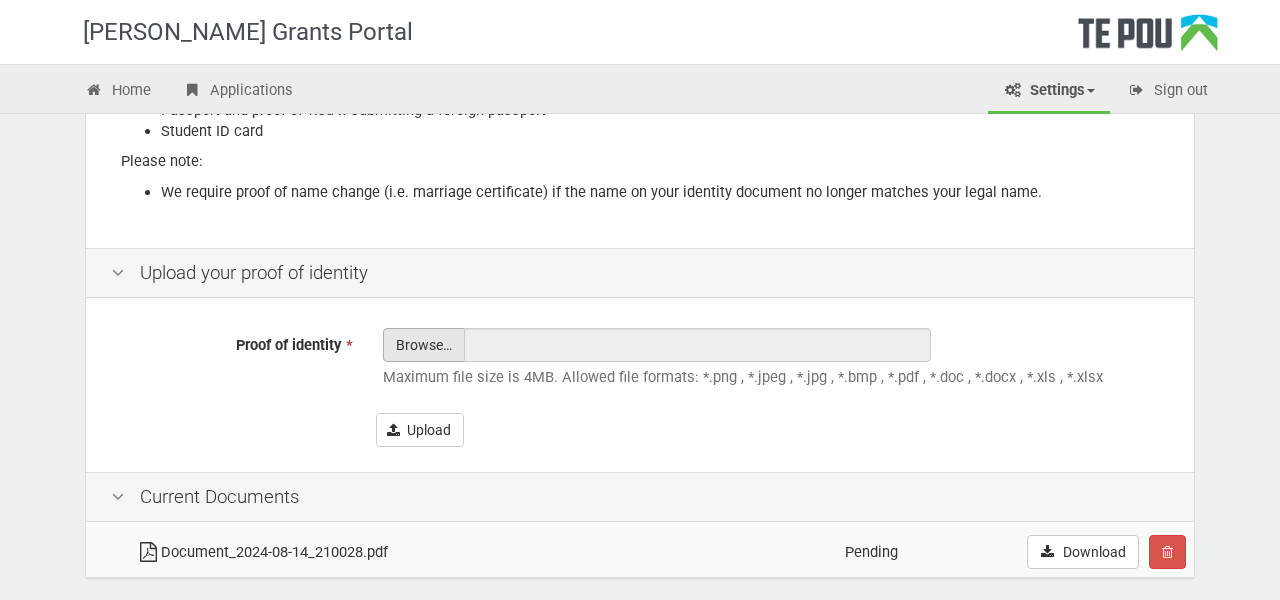 click on "Proof of identity *" at bounding box center [424, 400] 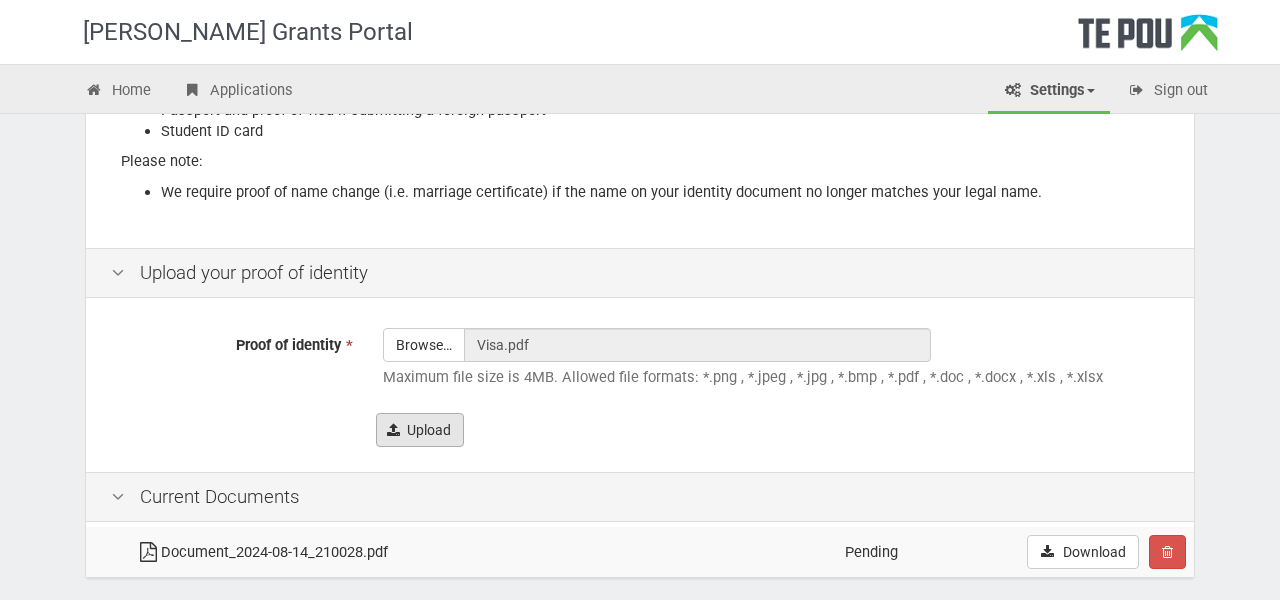 click on "Upload" at bounding box center [420, 430] 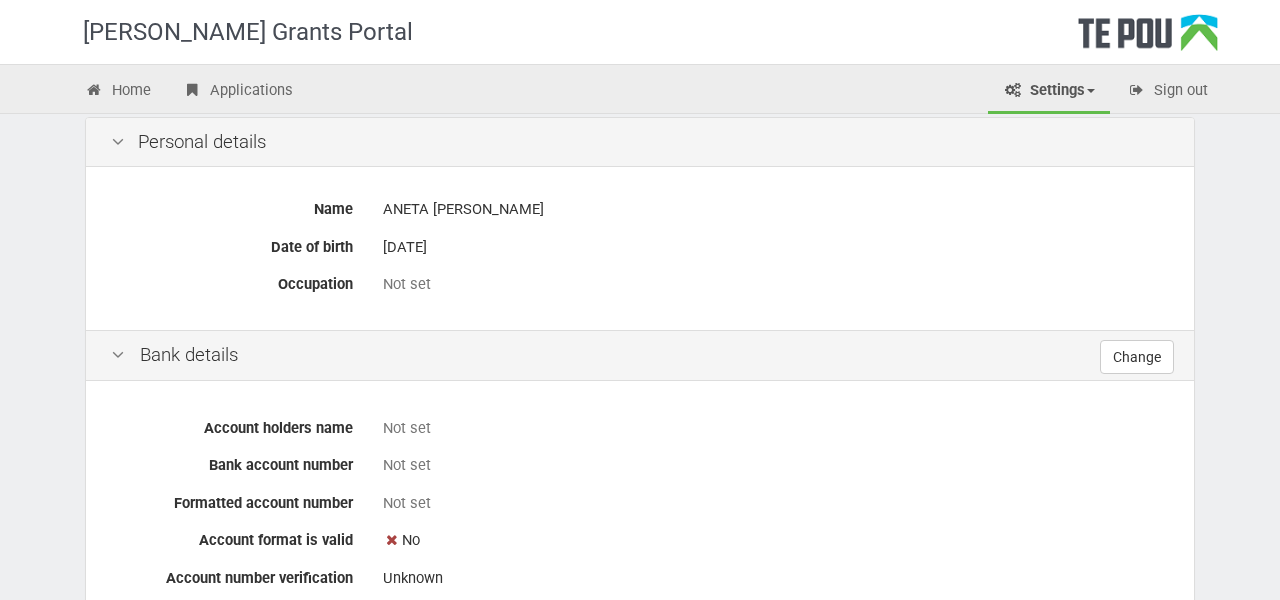scroll, scrollTop: 539, scrollLeft: 0, axis: vertical 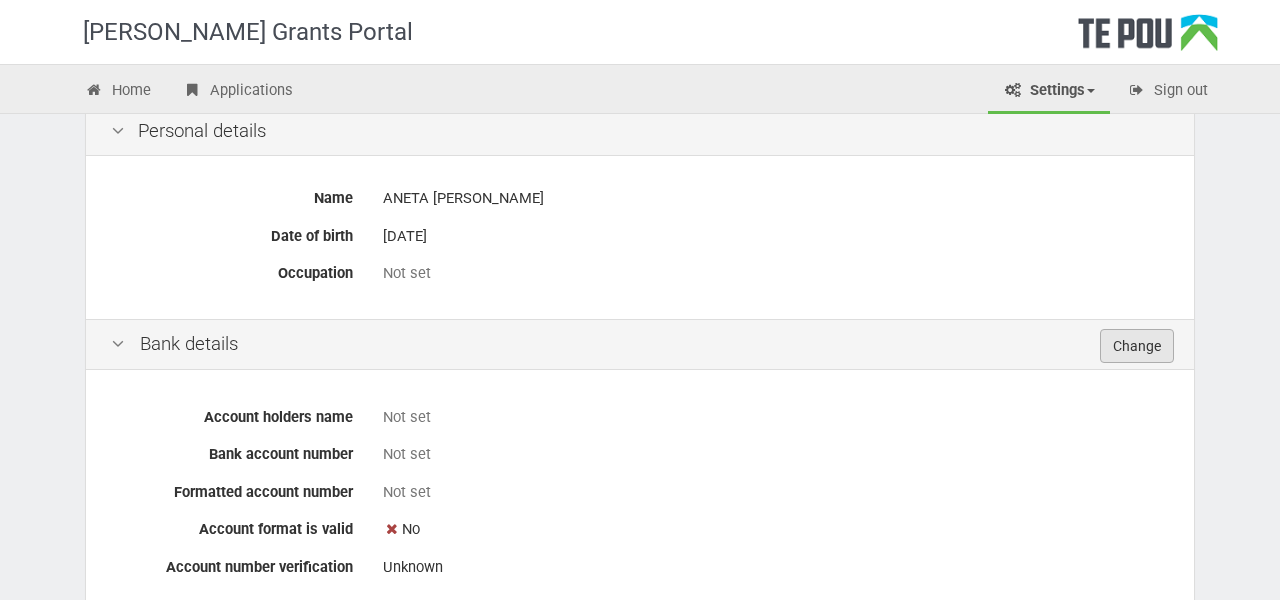 click on "Change" at bounding box center [1137, 346] 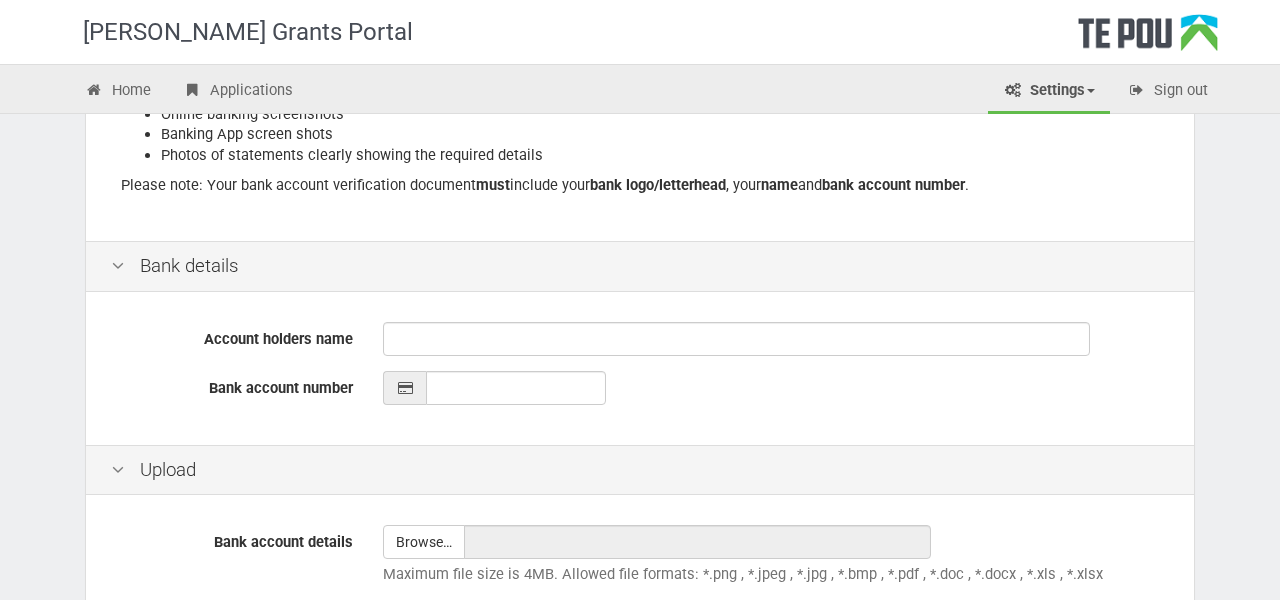 scroll, scrollTop: 387, scrollLeft: 0, axis: vertical 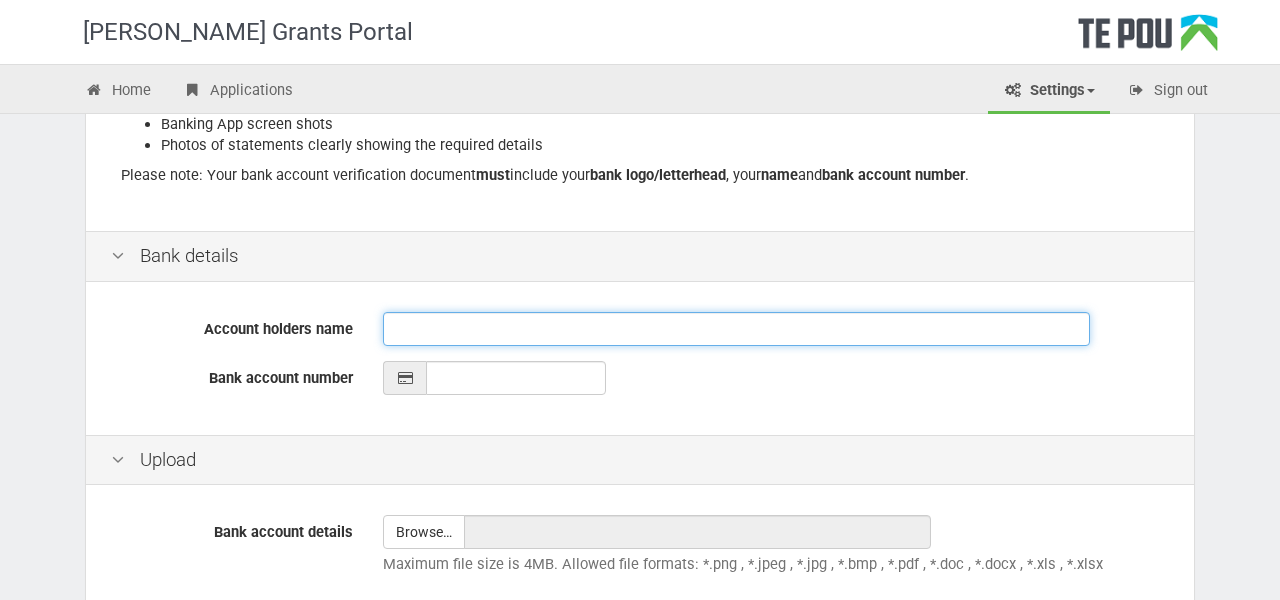 click on "Account holders name" at bounding box center (736, 329) 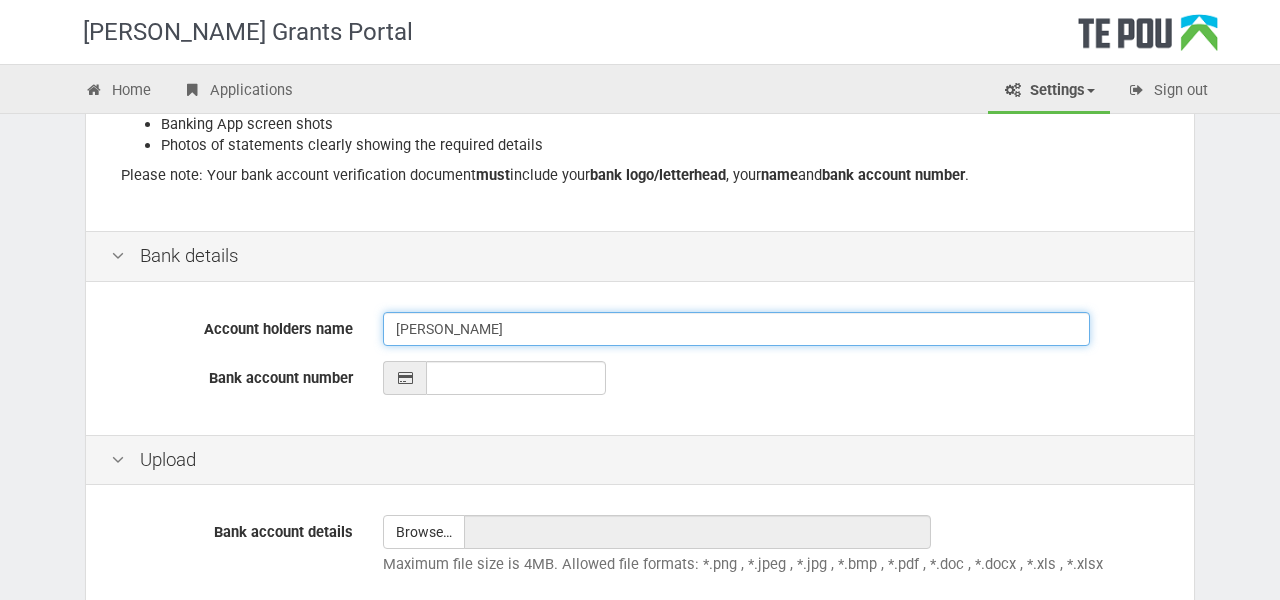 type on "AA BISAGA" 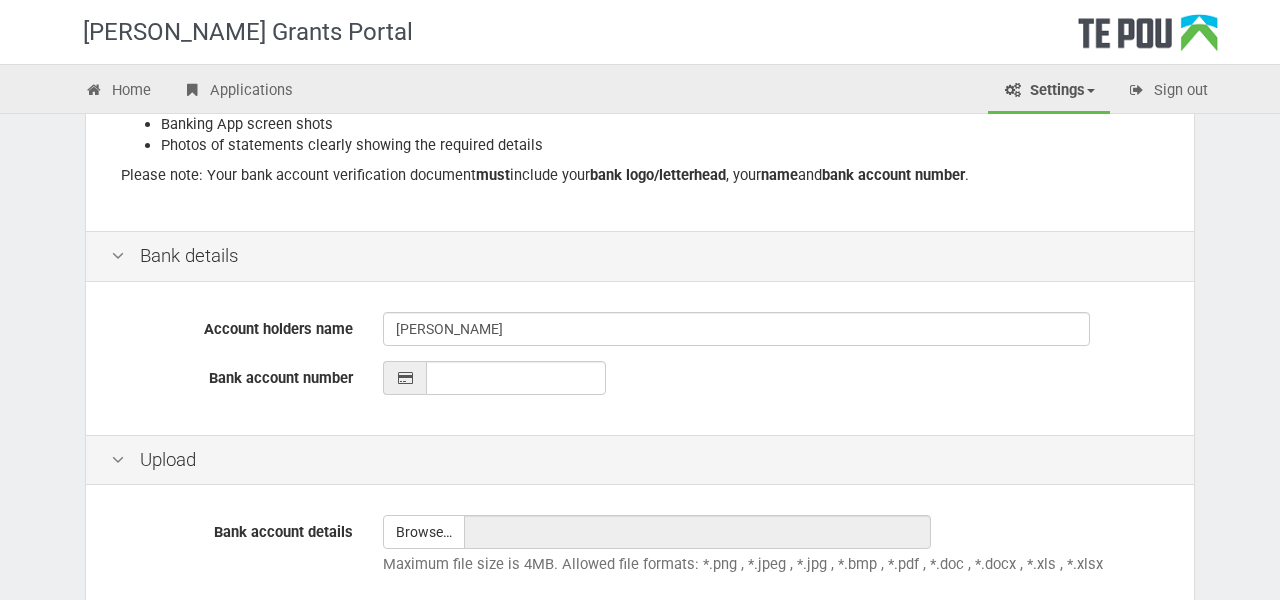 click at bounding box center [405, 378] 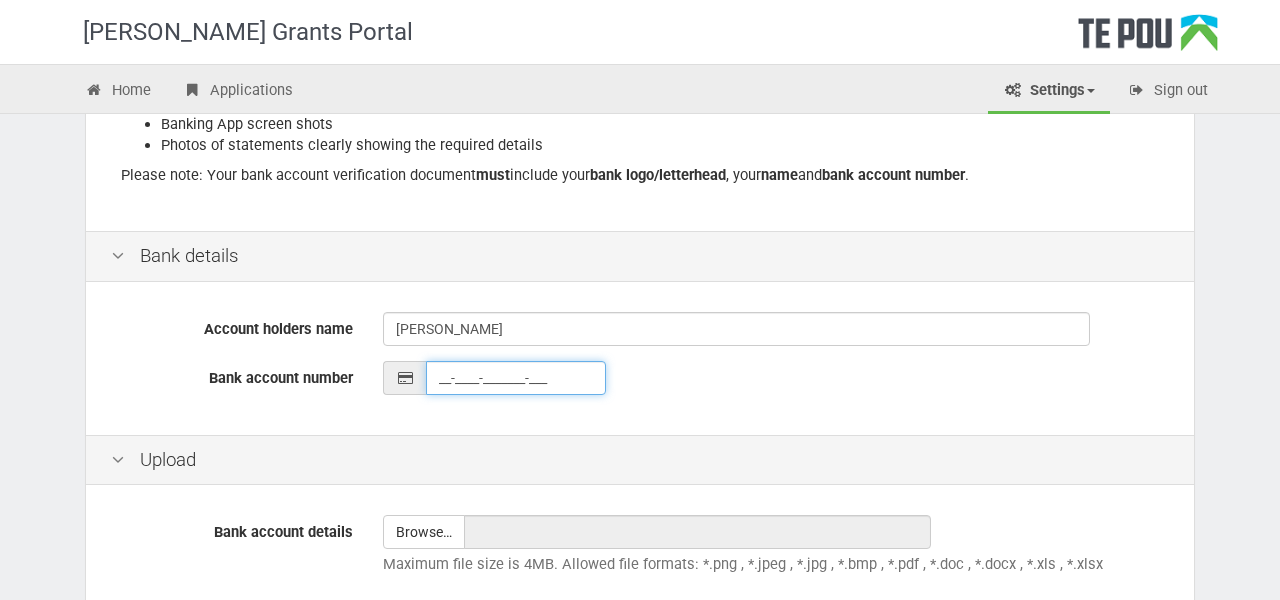 click on "__-____-_______-___" at bounding box center (516, 378) 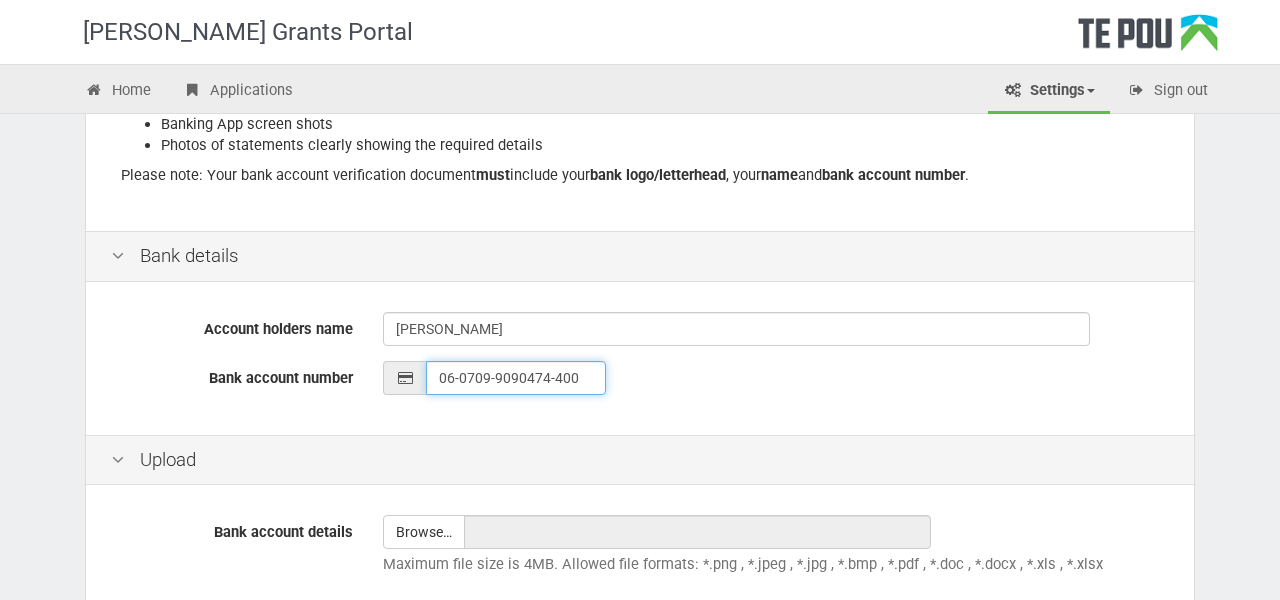 click on "06-0709-9090474-400" at bounding box center (516, 378) 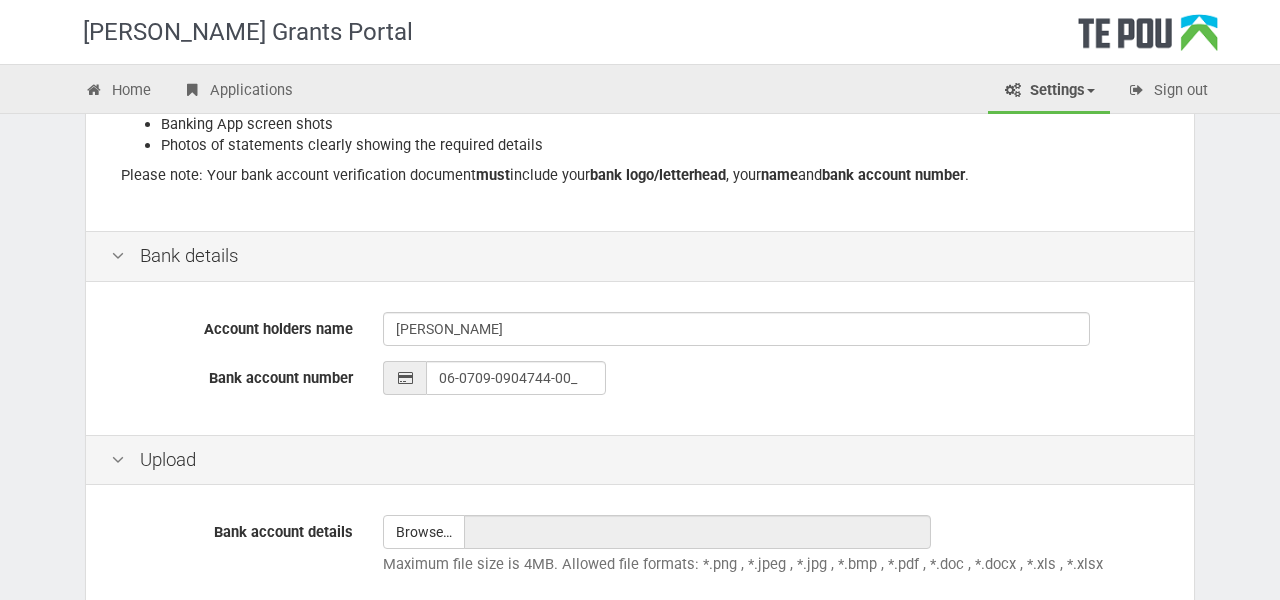 type on "06-0709-0904744-00" 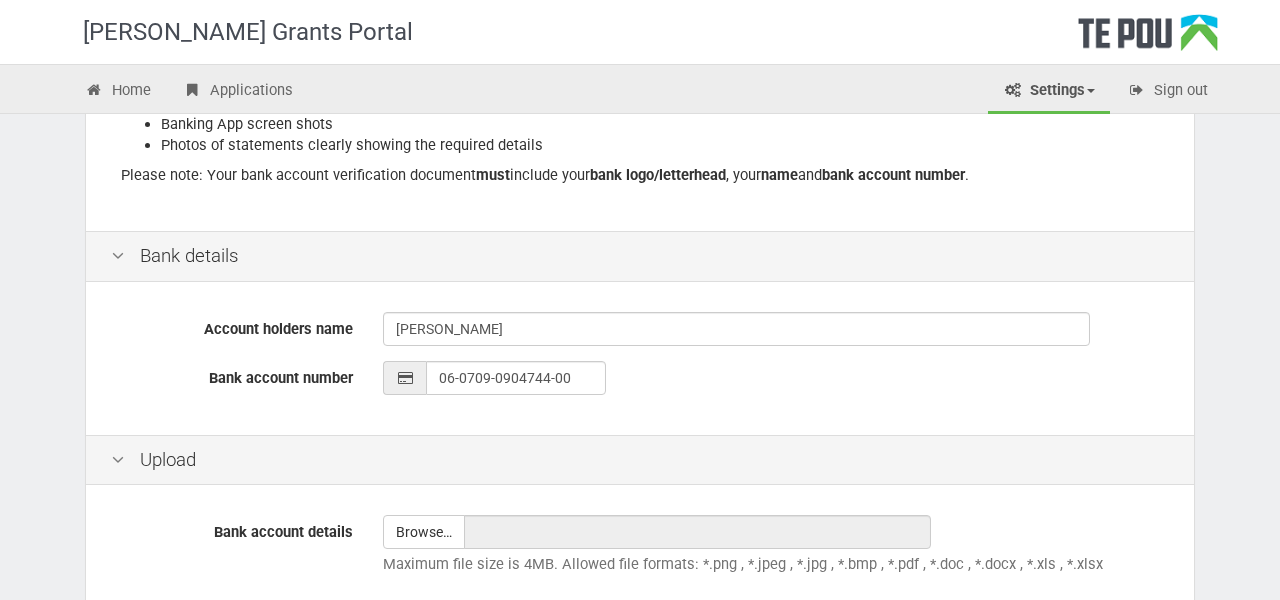 click on "06-0709-0904744-00" at bounding box center (776, 378) 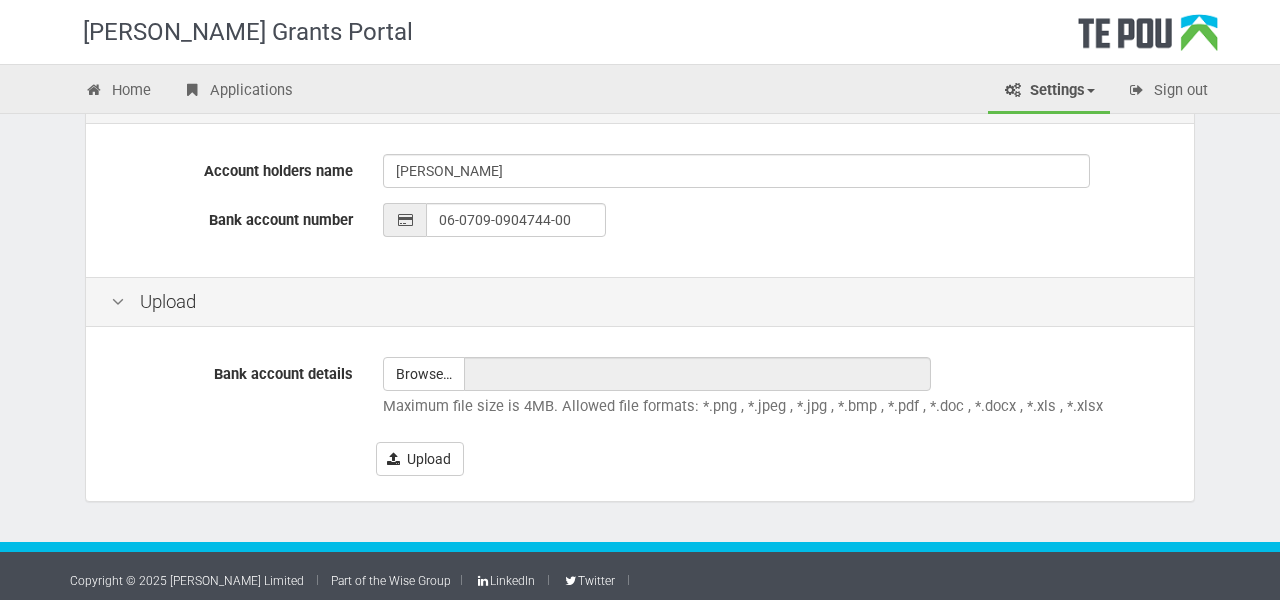 scroll, scrollTop: 543, scrollLeft: 0, axis: vertical 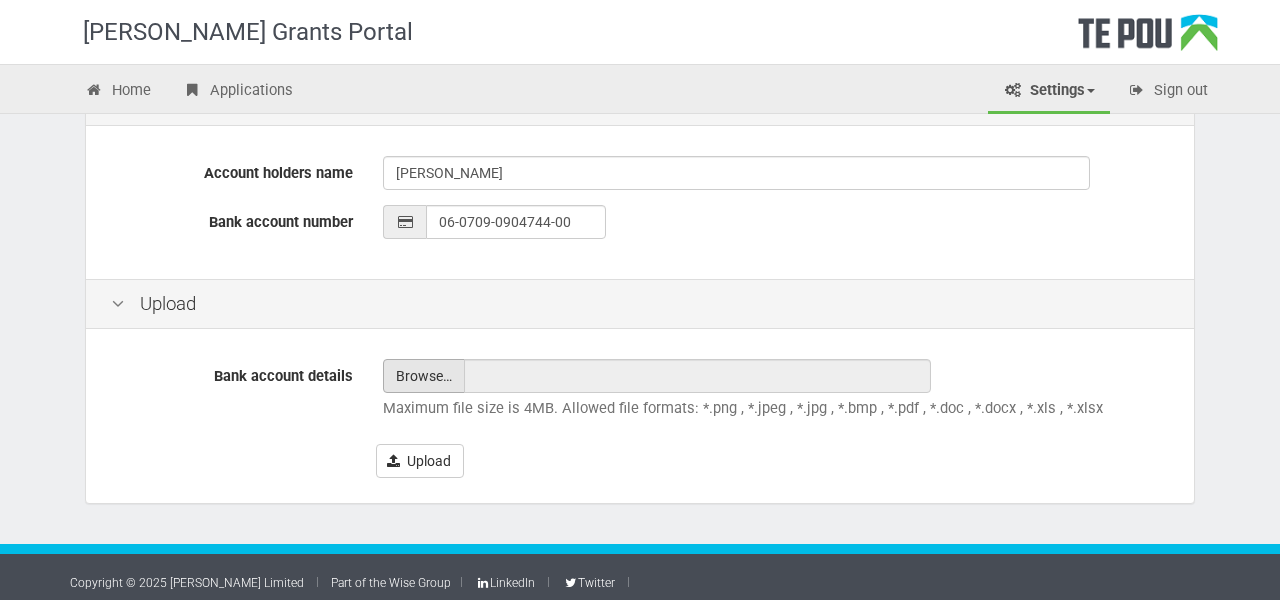 click at bounding box center [424, 376] 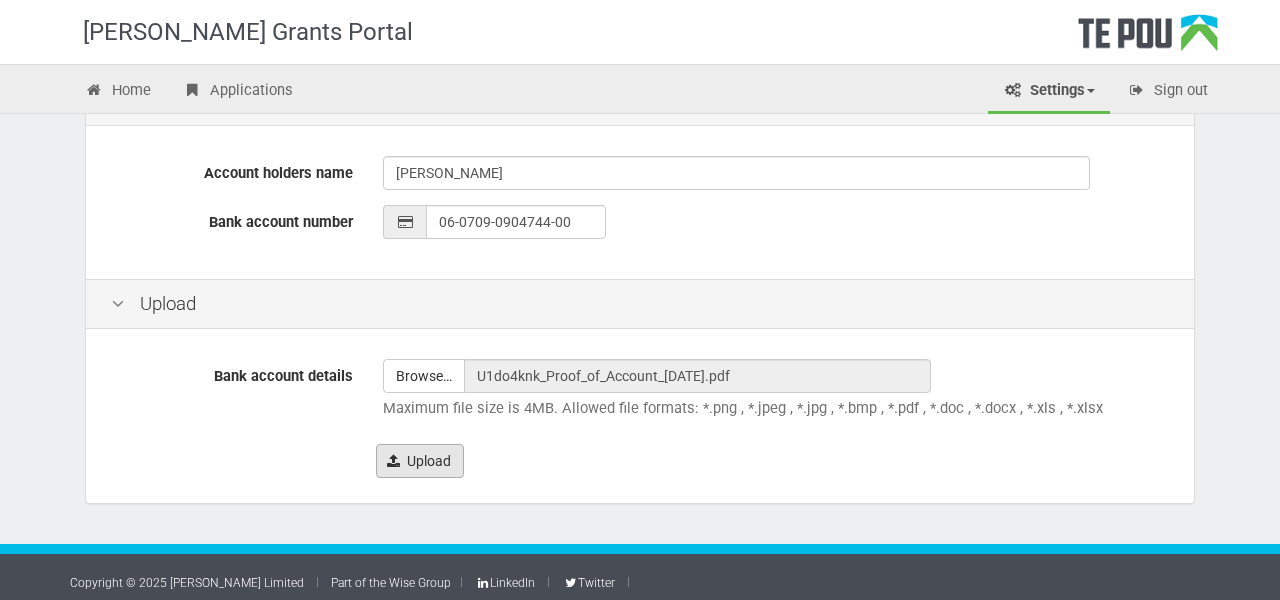 click on "Upload" at bounding box center [420, 461] 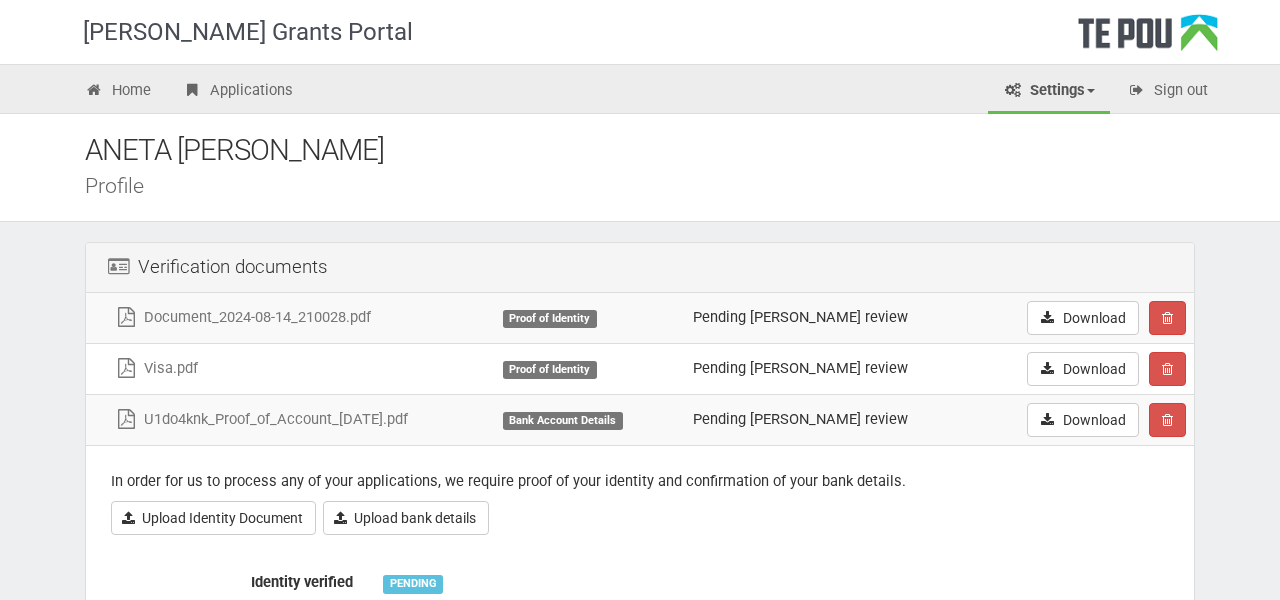 scroll, scrollTop: 0, scrollLeft: 0, axis: both 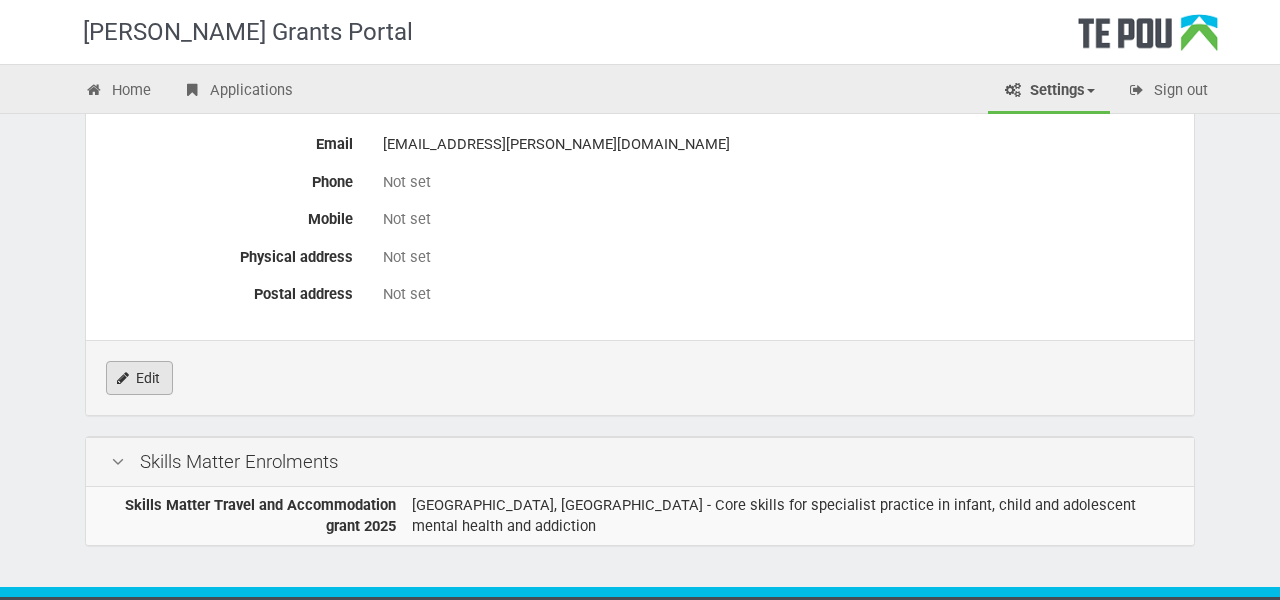 click on "Edit" at bounding box center (139, 378) 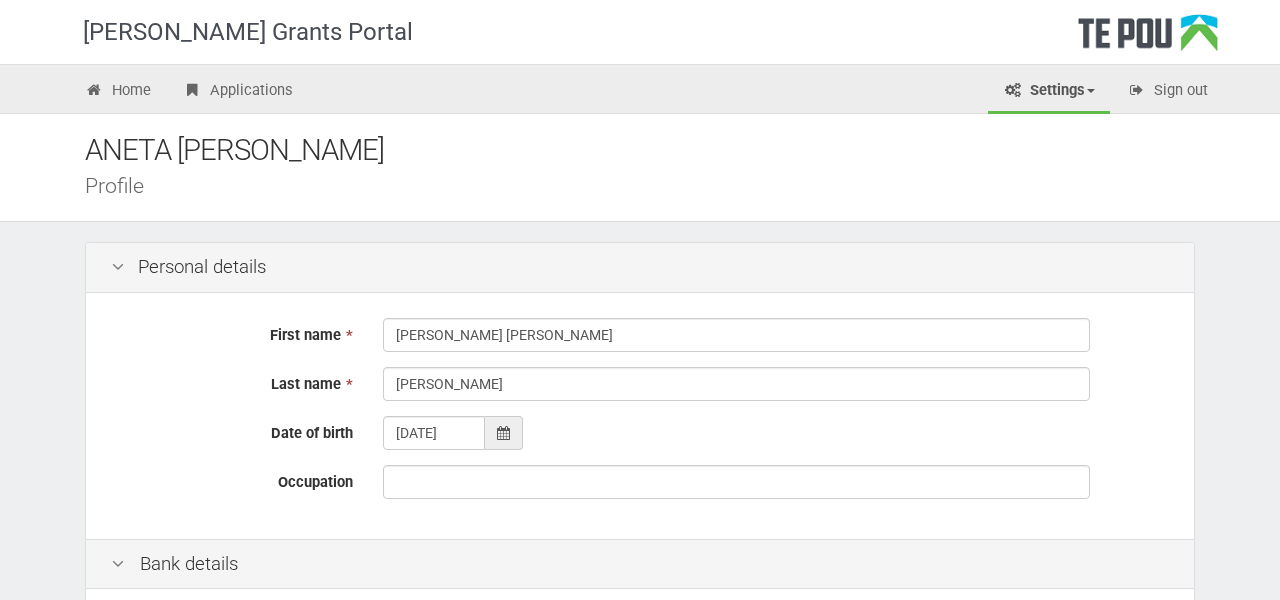 scroll, scrollTop: 0, scrollLeft: 0, axis: both 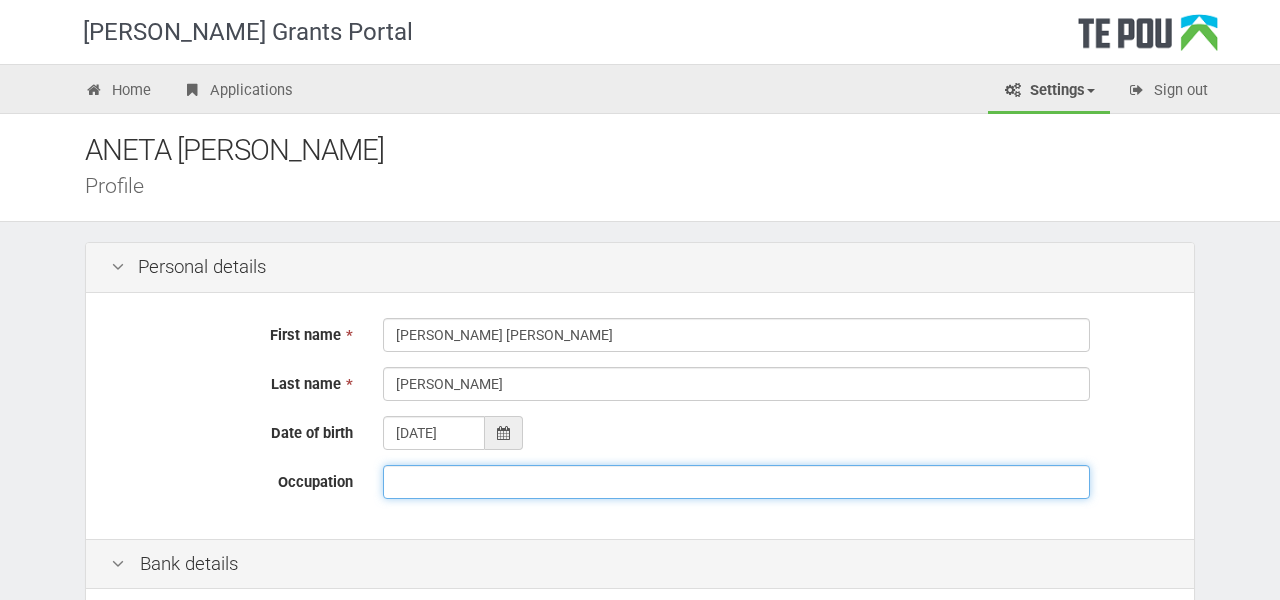 click on "Occupation" at bounding box center [736, 482] 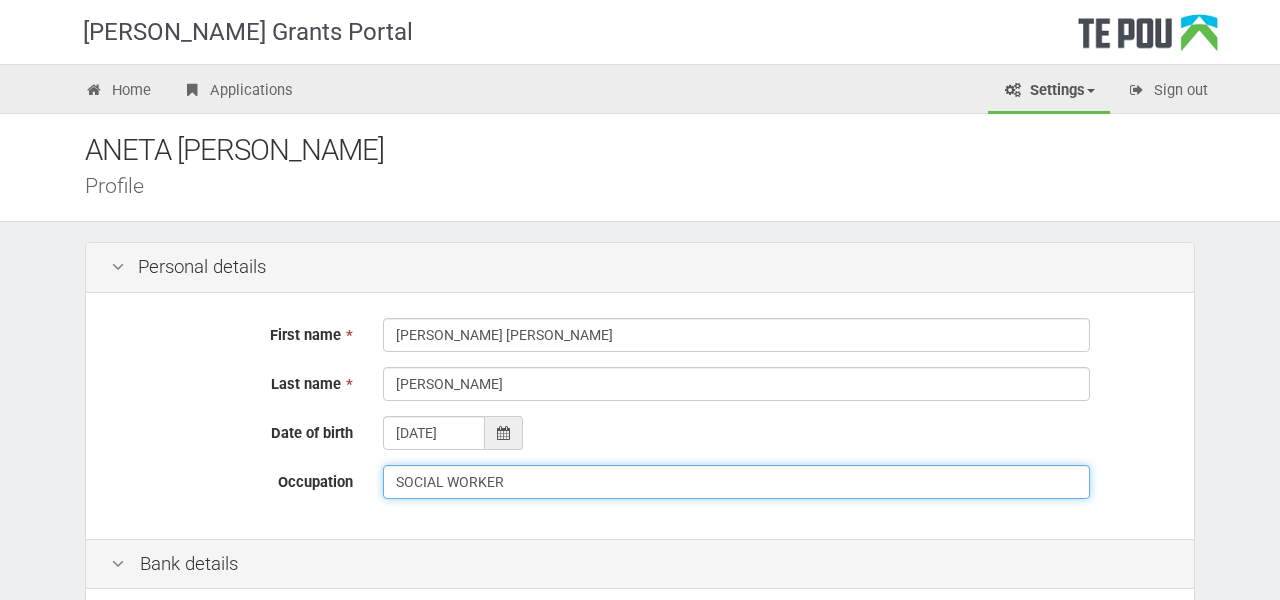 type on "SOCIAL WORKER" 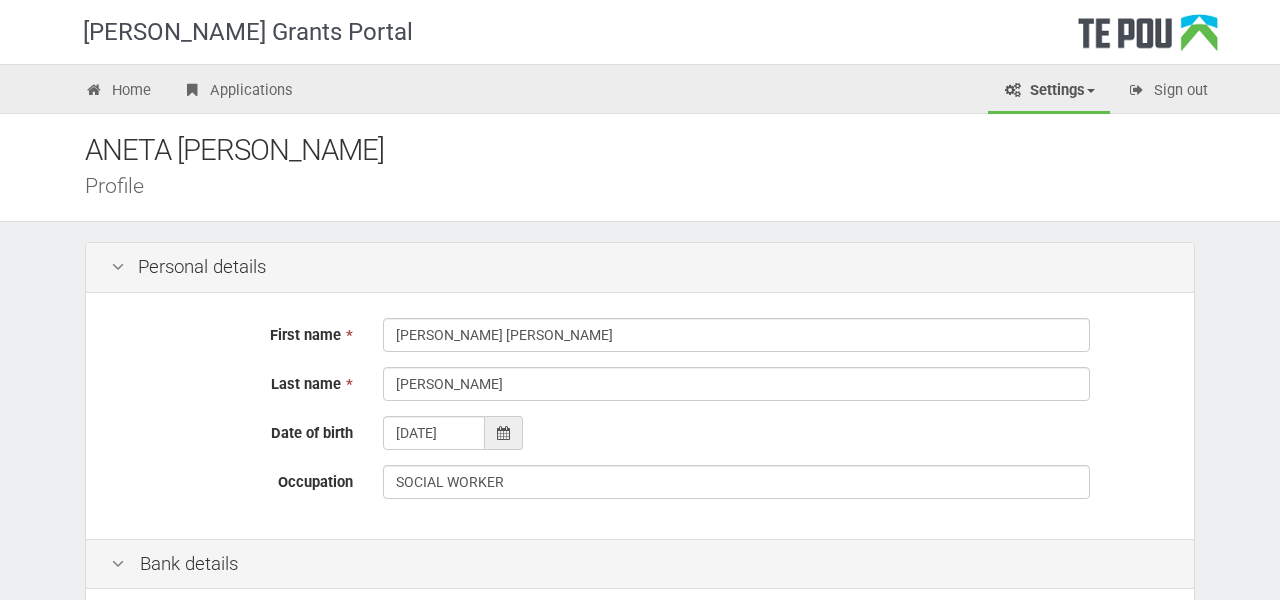 click on "SOCIAL WORKER" at bounding box center [776, 482] 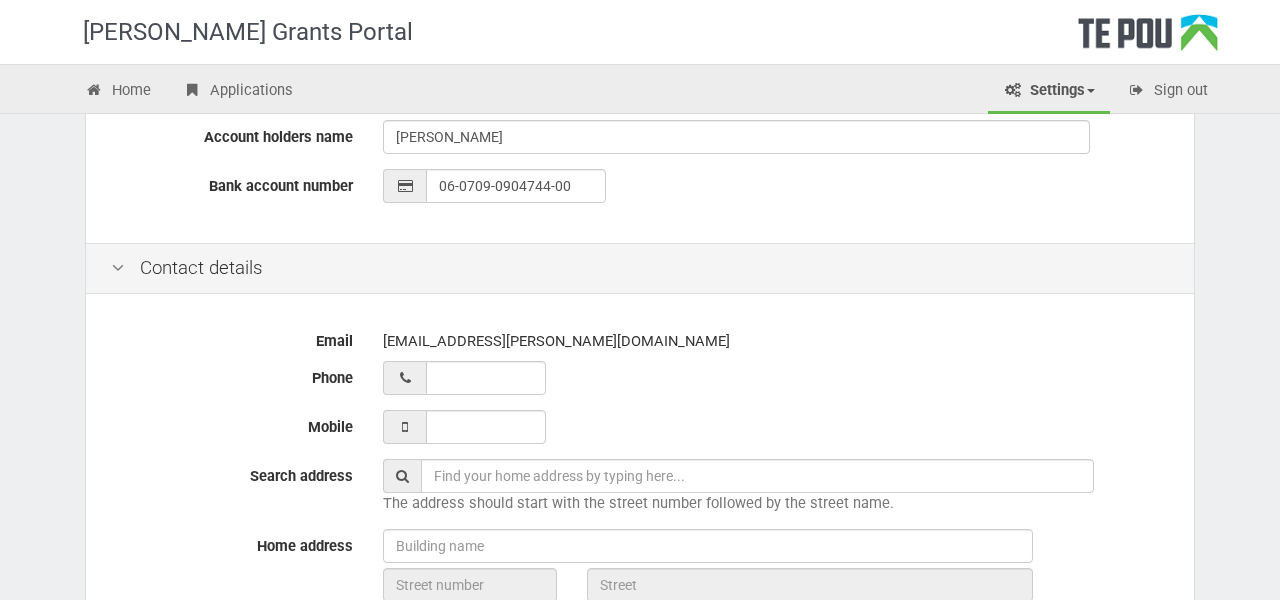 scroll, scrollTop: 579, scrollLeft: 0, axis: vertical 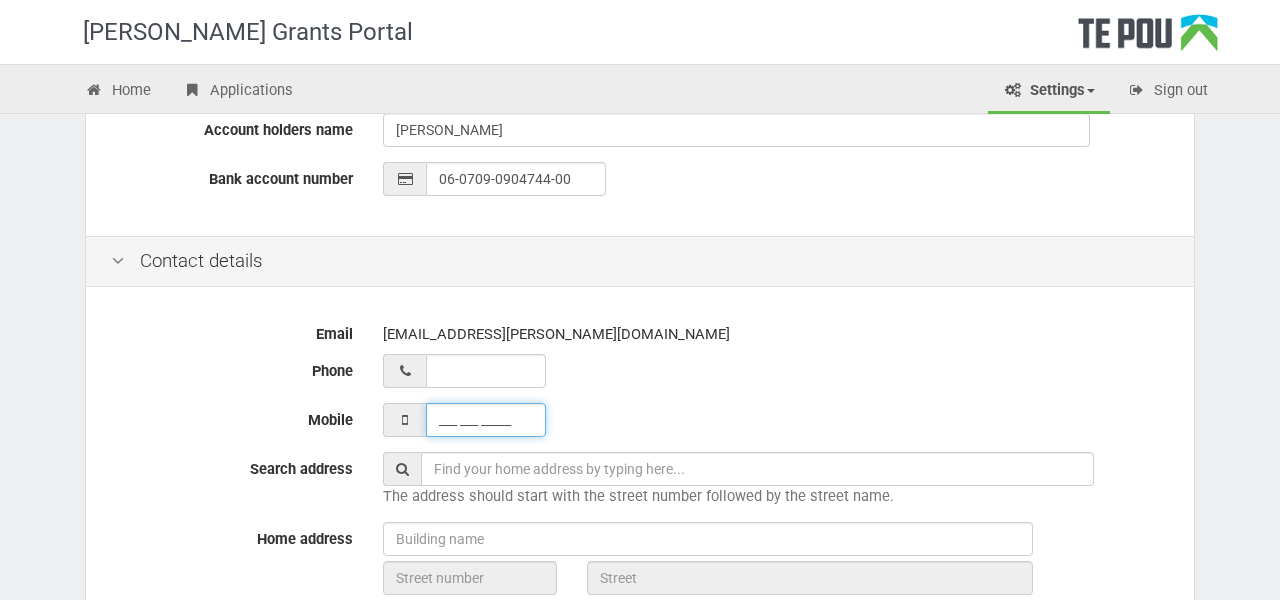 click on "___ ___ _____" at bounding box center (486, 420) 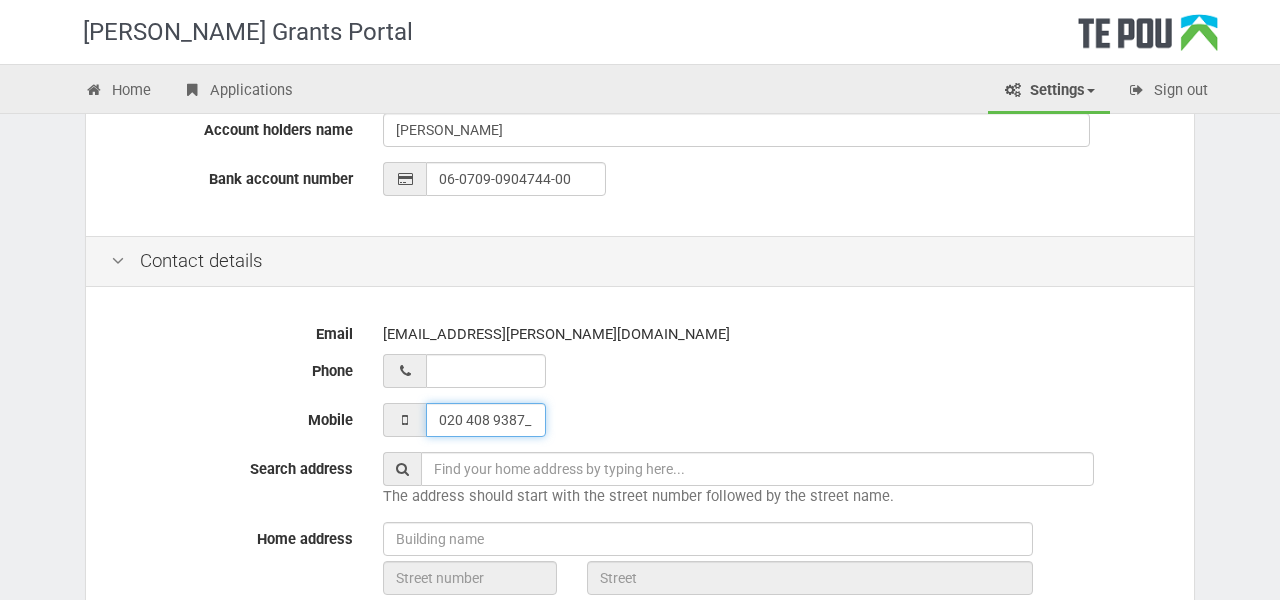 type on "020 408 93878" 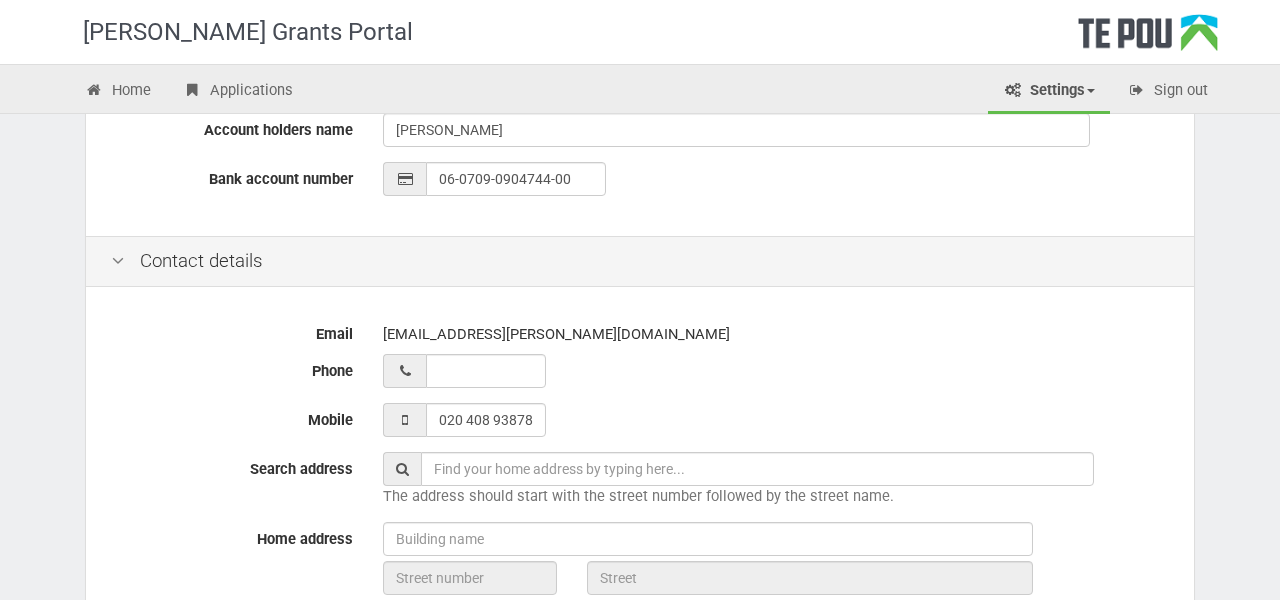 click on "Email aneta.bisaga@tdhb.org.nz
Phone
Mobile
020 408 93878
Search address
The address should start with the street number followed by the street name.
Home address
Postal address" at bounding box center (640, 608) 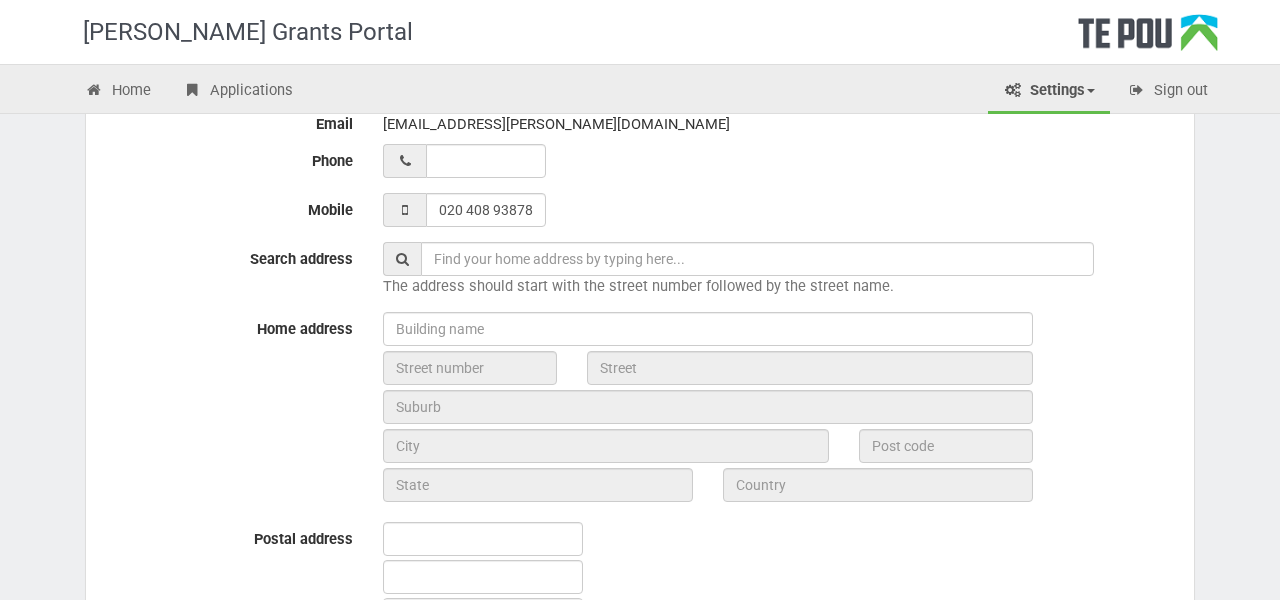 scroll, scrollTop: 790, scrollLeft: 0, axis: vertical 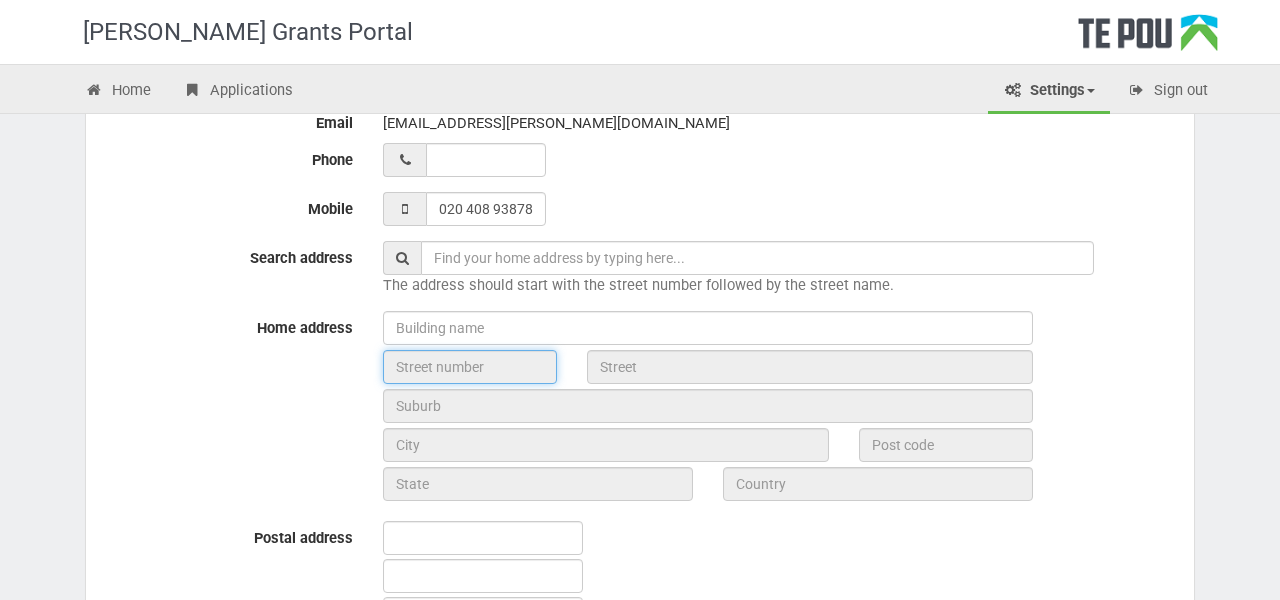 click at bounding box center [470, 367] 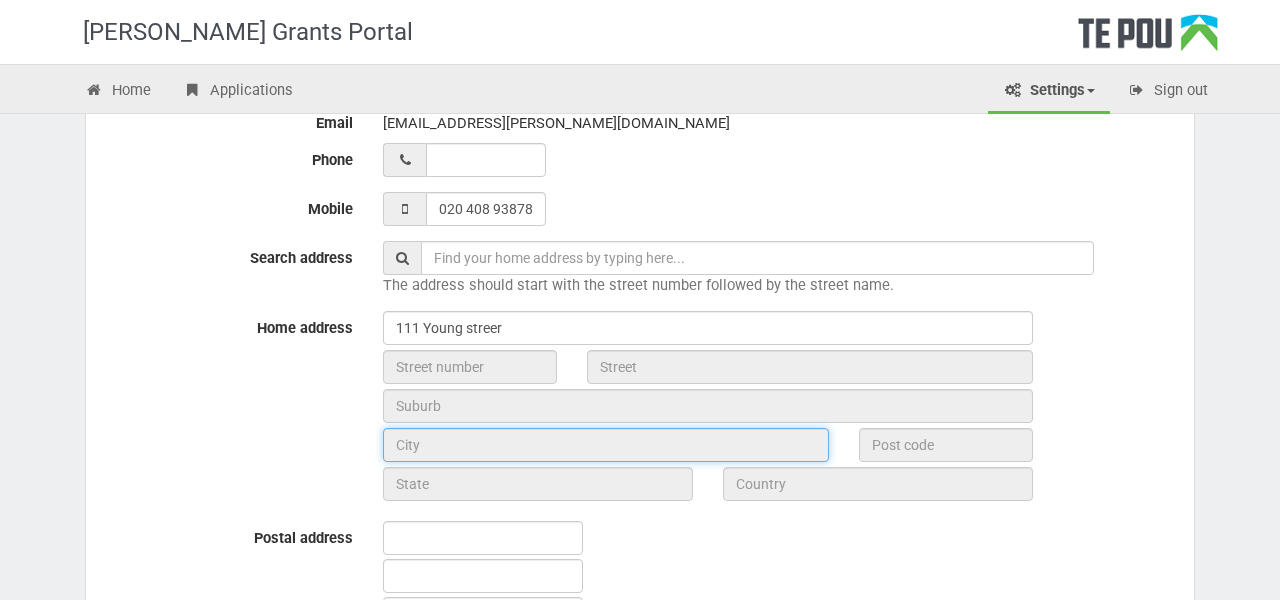 click at bounding box center [606, 445] 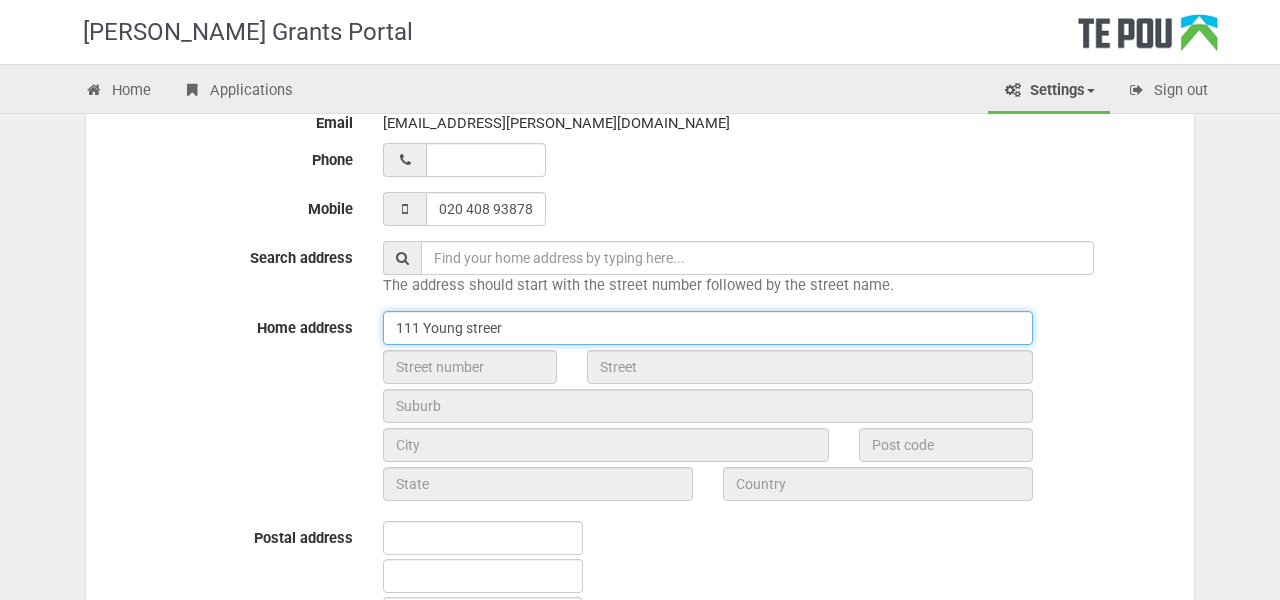 click on "111 Young streer" at bounding box center [708, 328] 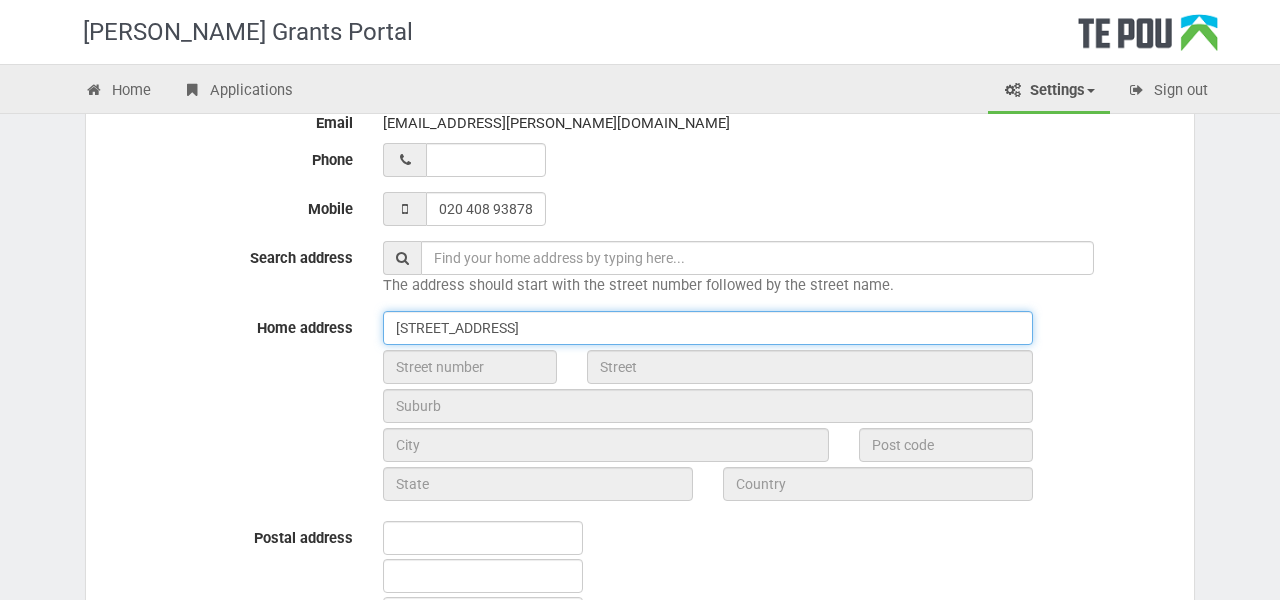 type on "[STREET_ADDRESS]" 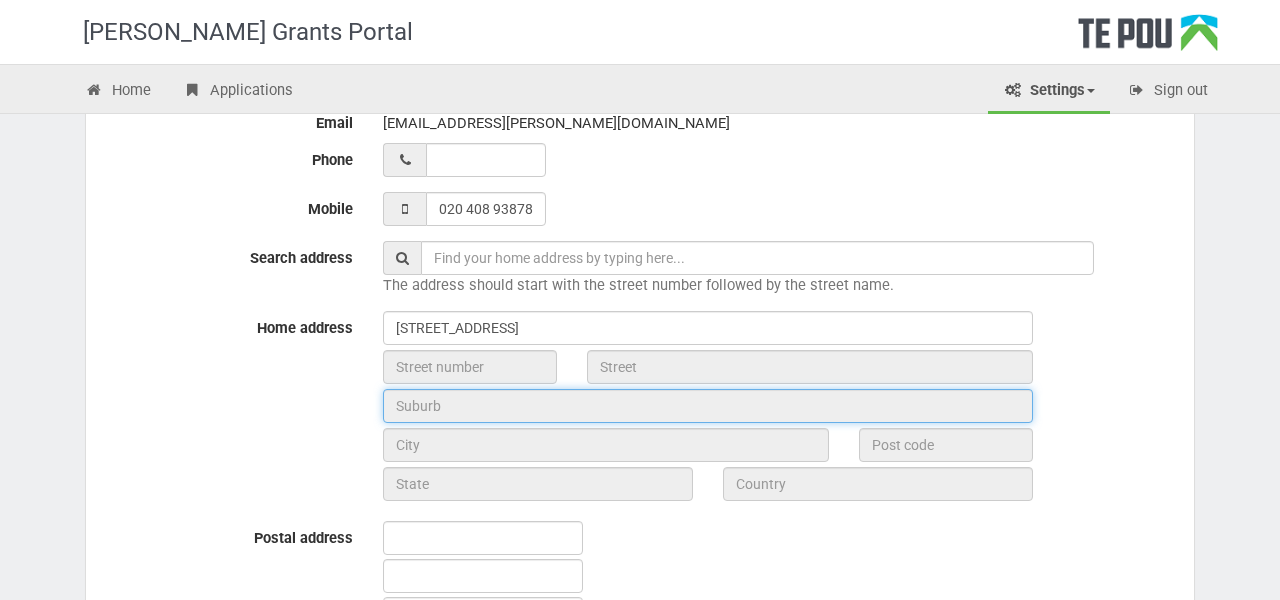 click at bounding box center (708, 406) 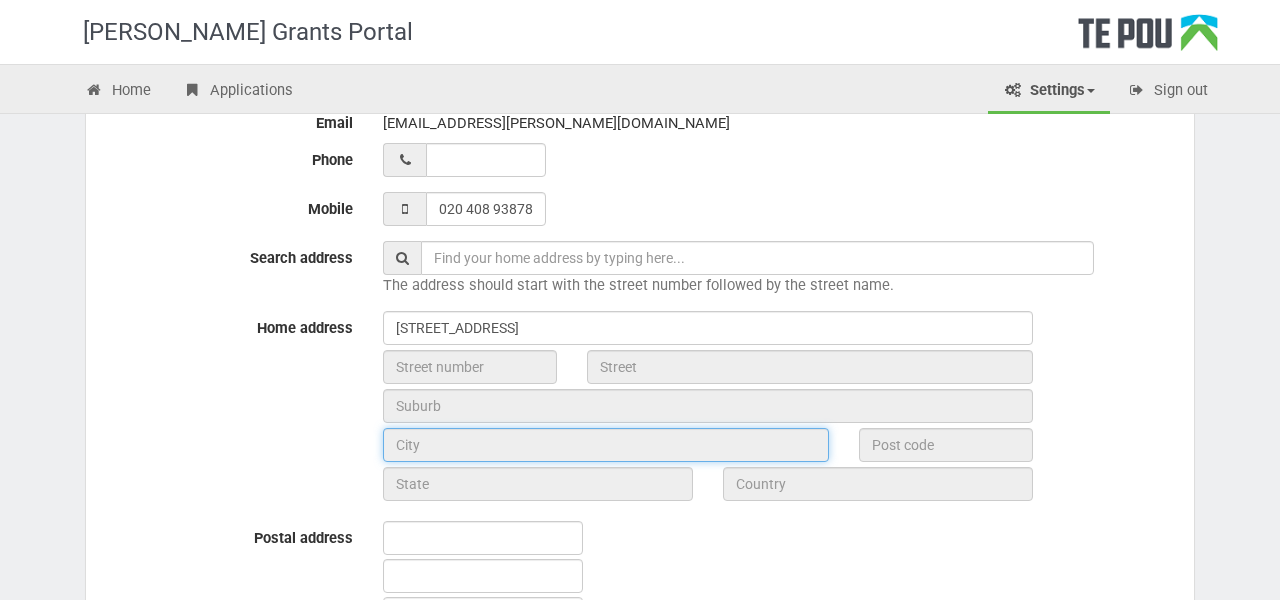 click at bounding box center [606, 445] 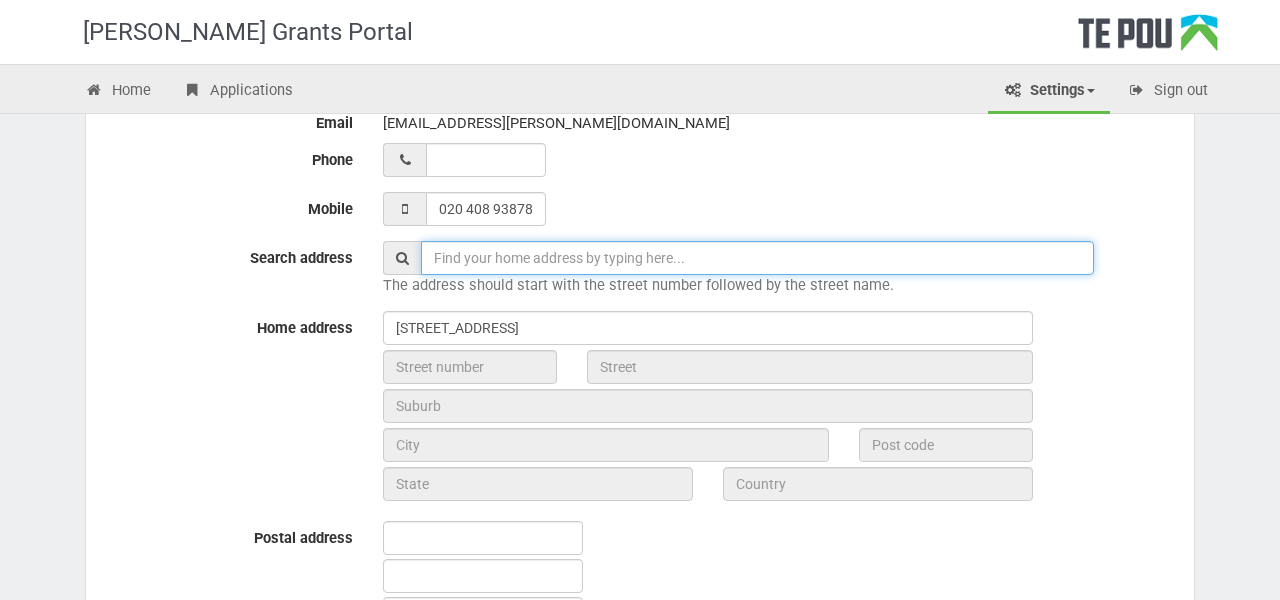 click at bounding box center (757, 258) 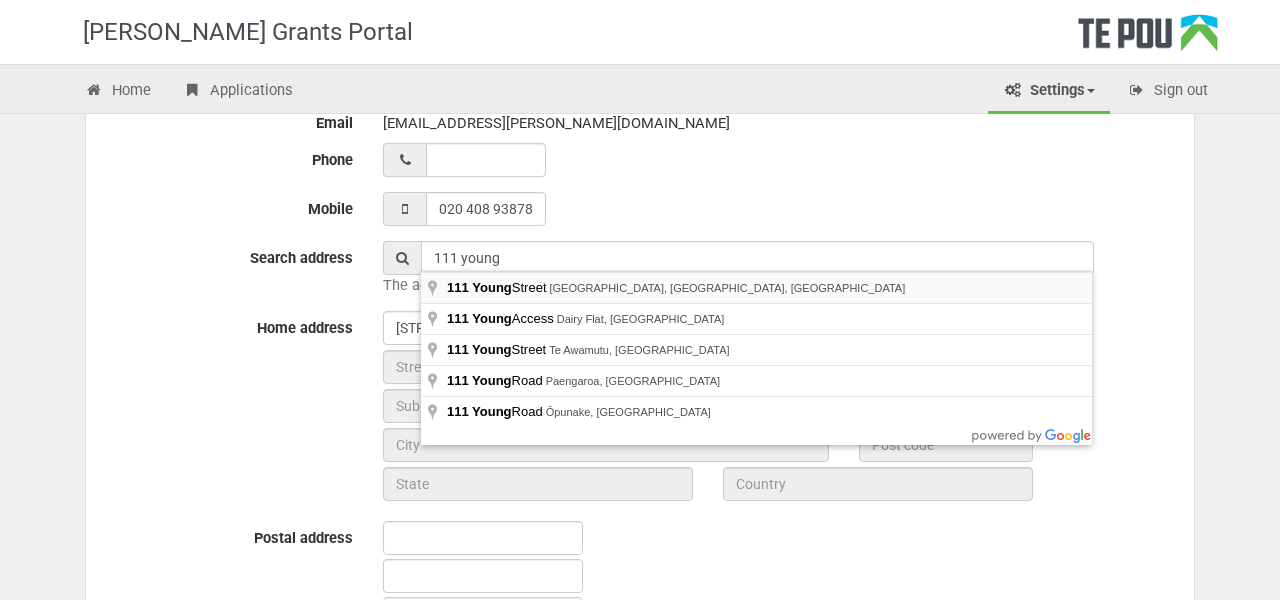 type on "111 Young Street, New Plymouth Central, New Plymouth, New Zealand" 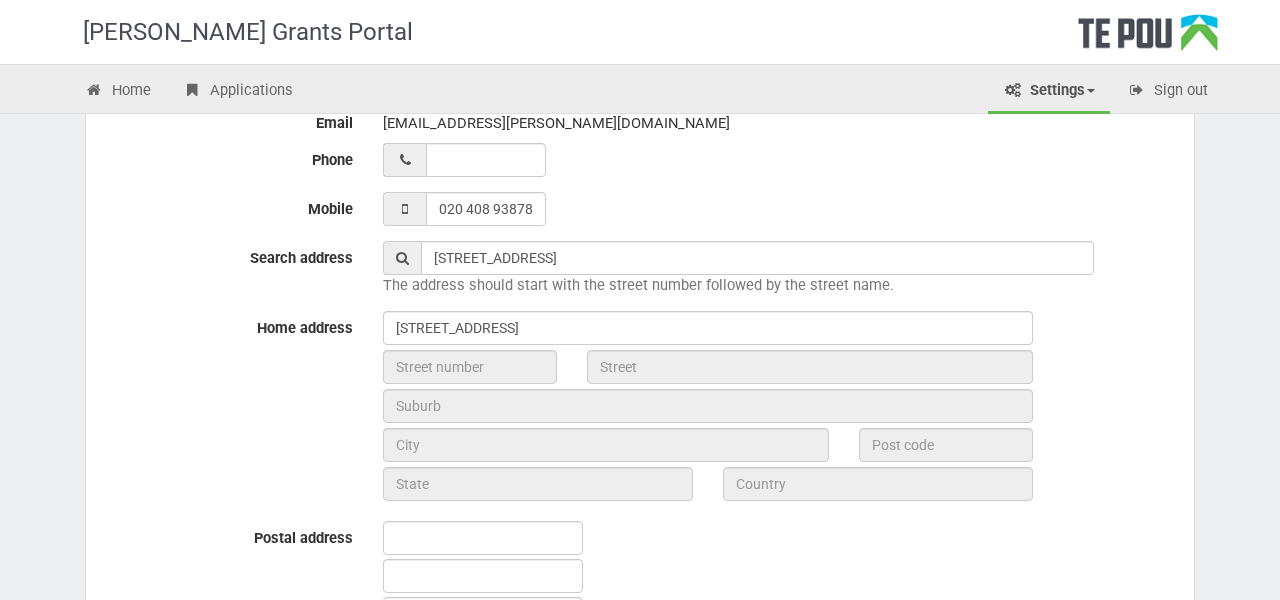 type on "111" 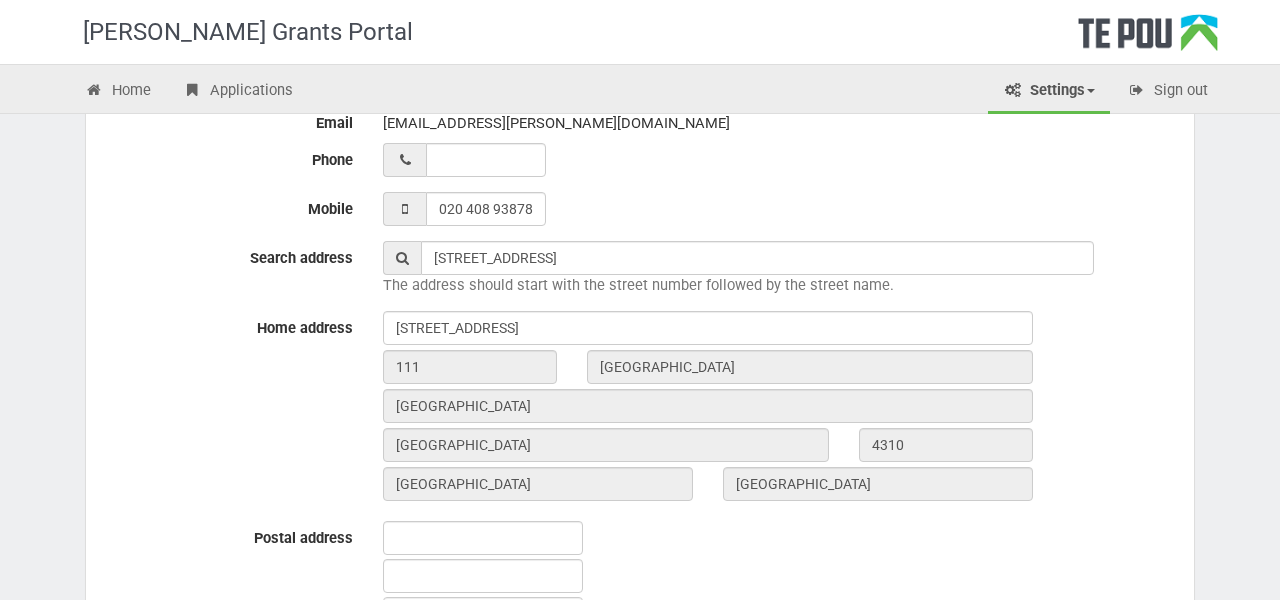 click at bounding box center (776, 597) 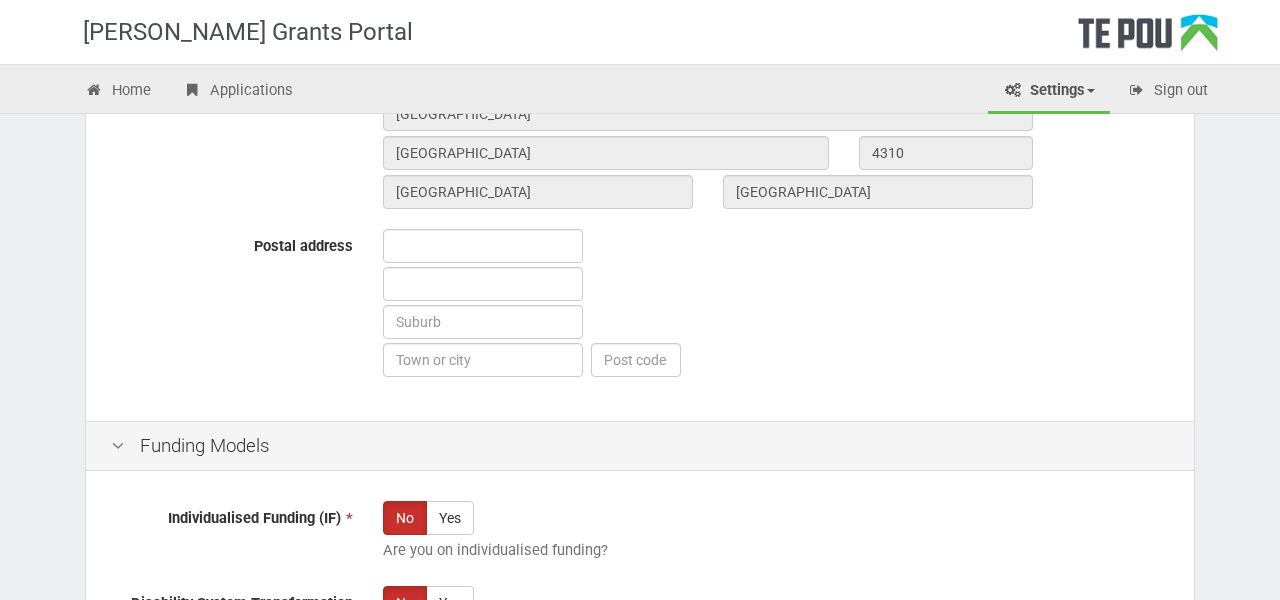scroll, scrollTop: 1085, scrollLeft: 0, axis: vertical 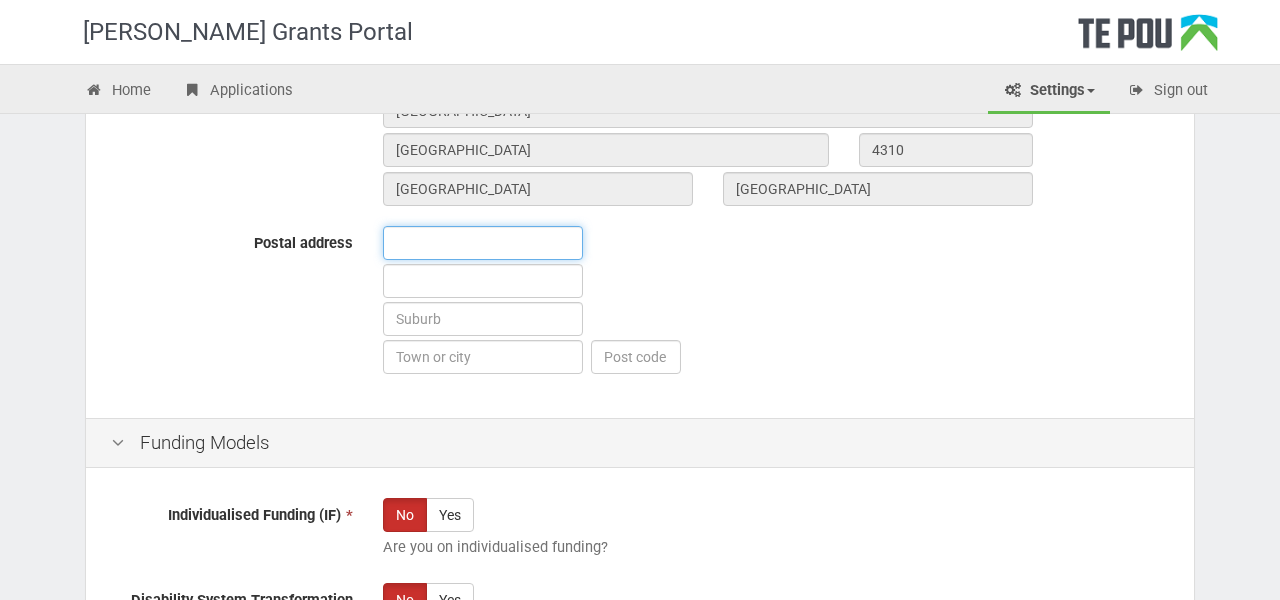 click at bounding box center [483, 243] 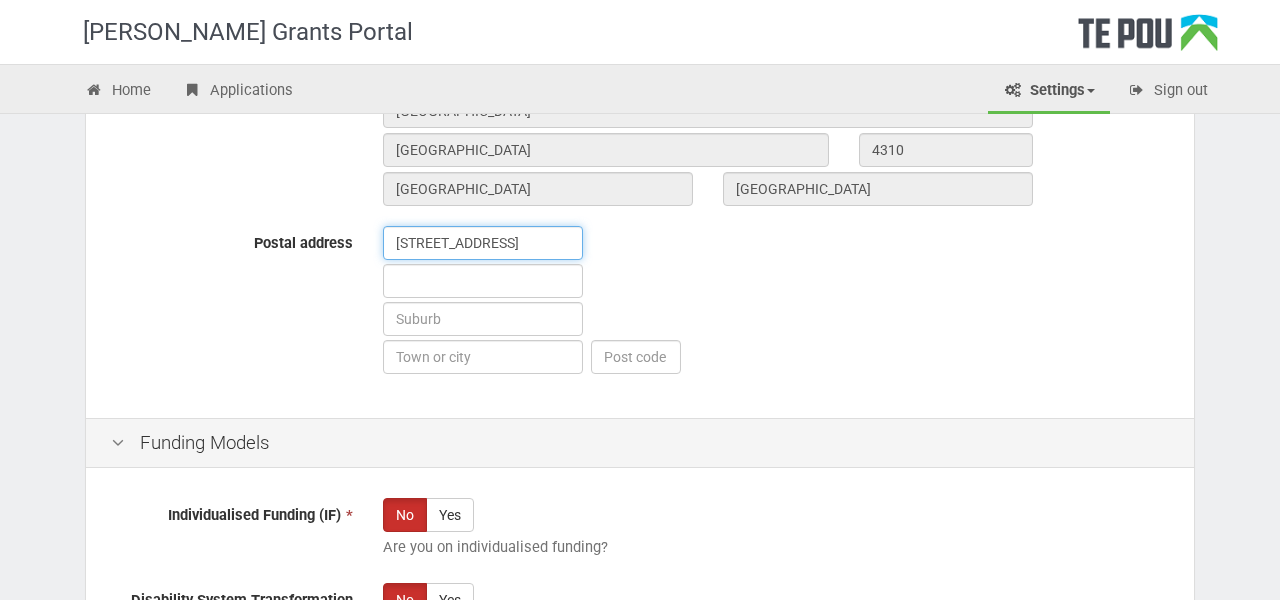 type on "[STREET_ADDRESS]" 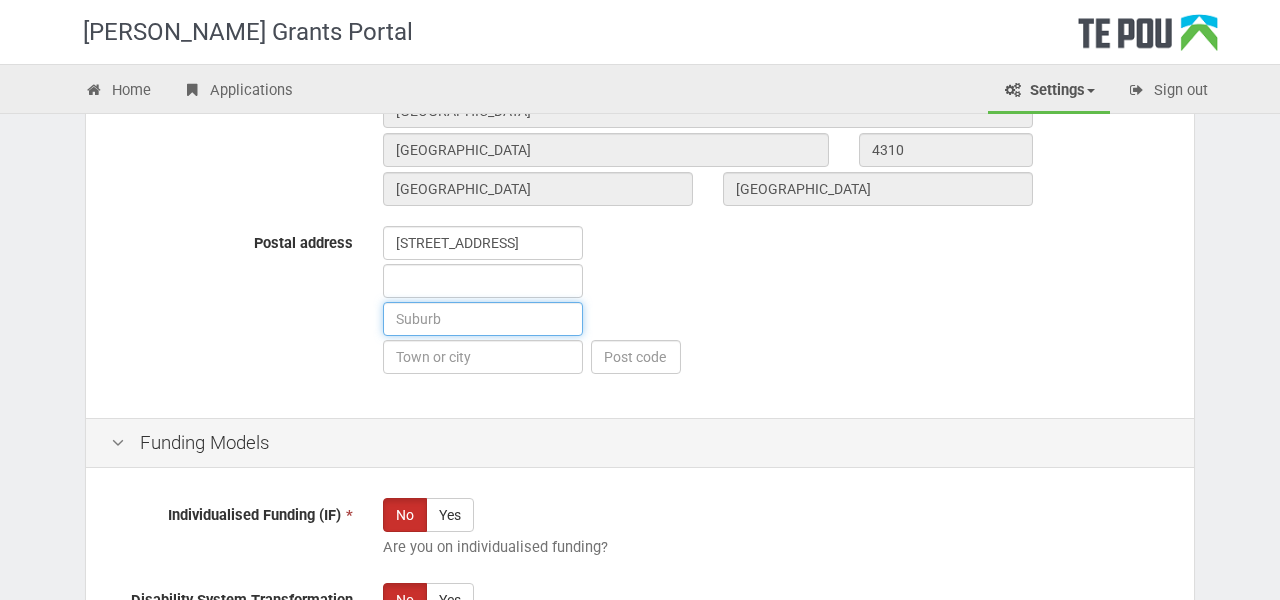 click at bounding box center (483, 319) 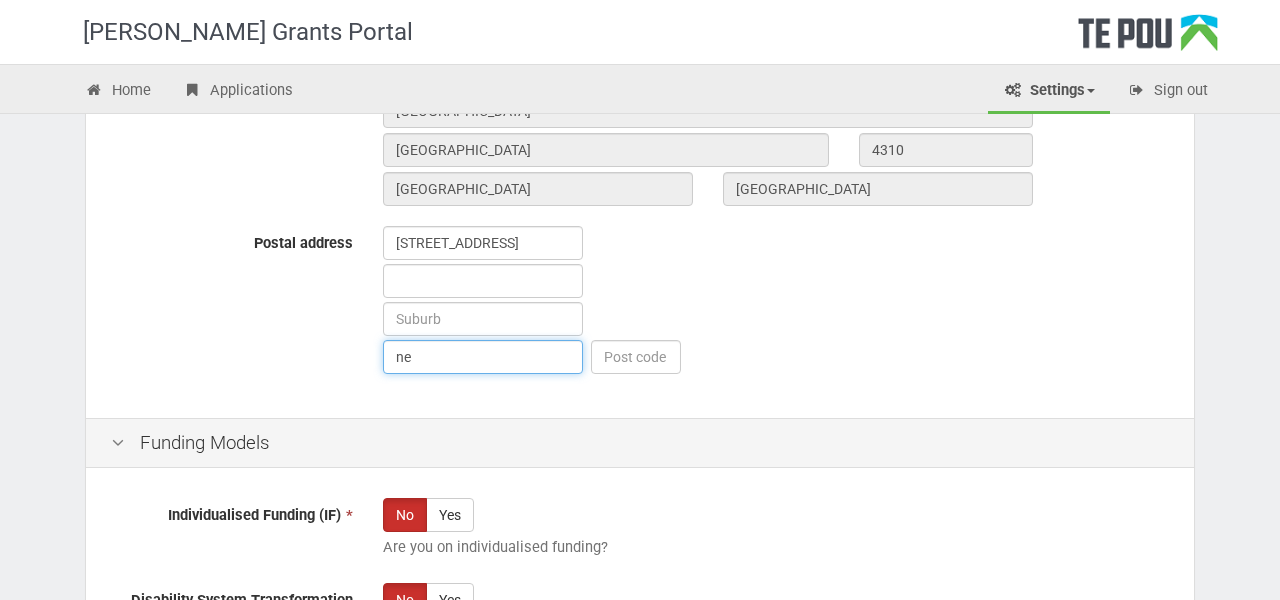 type on "n" 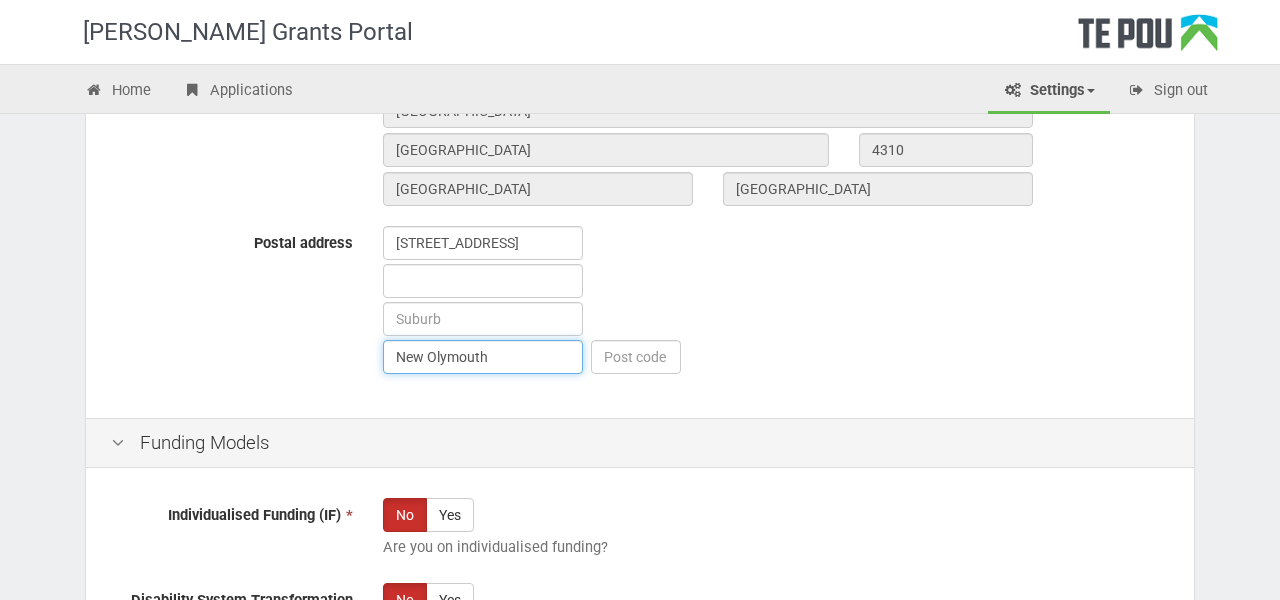 click on "New Olymouth" at bounding box center [483, 357] 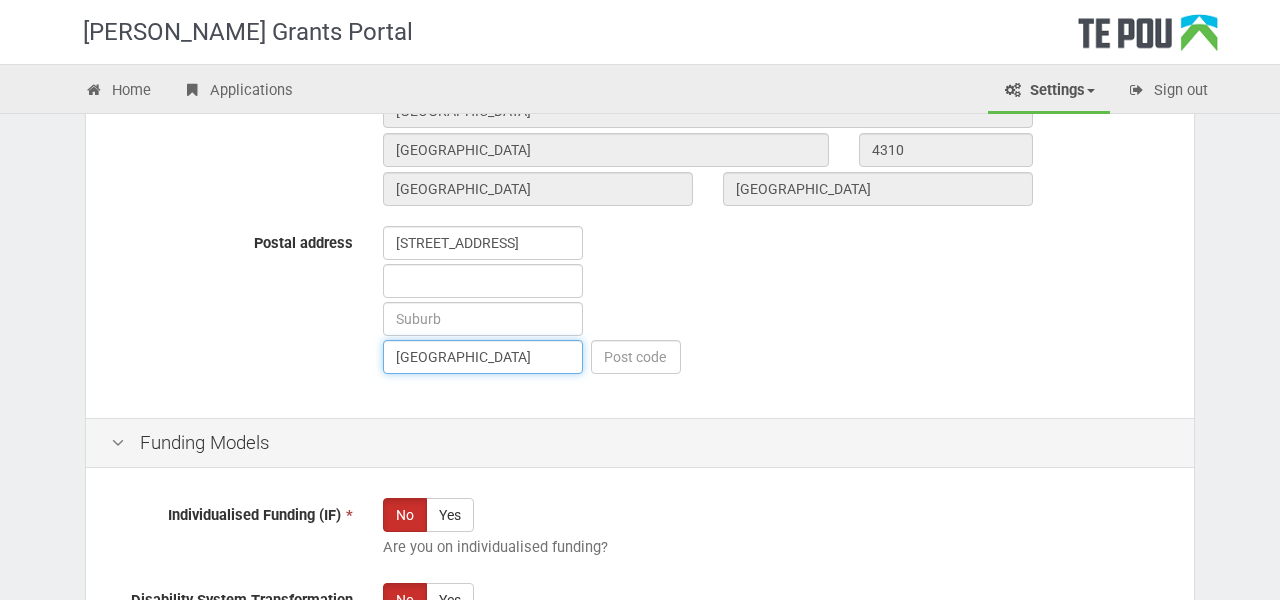 type on "New Plymouth" 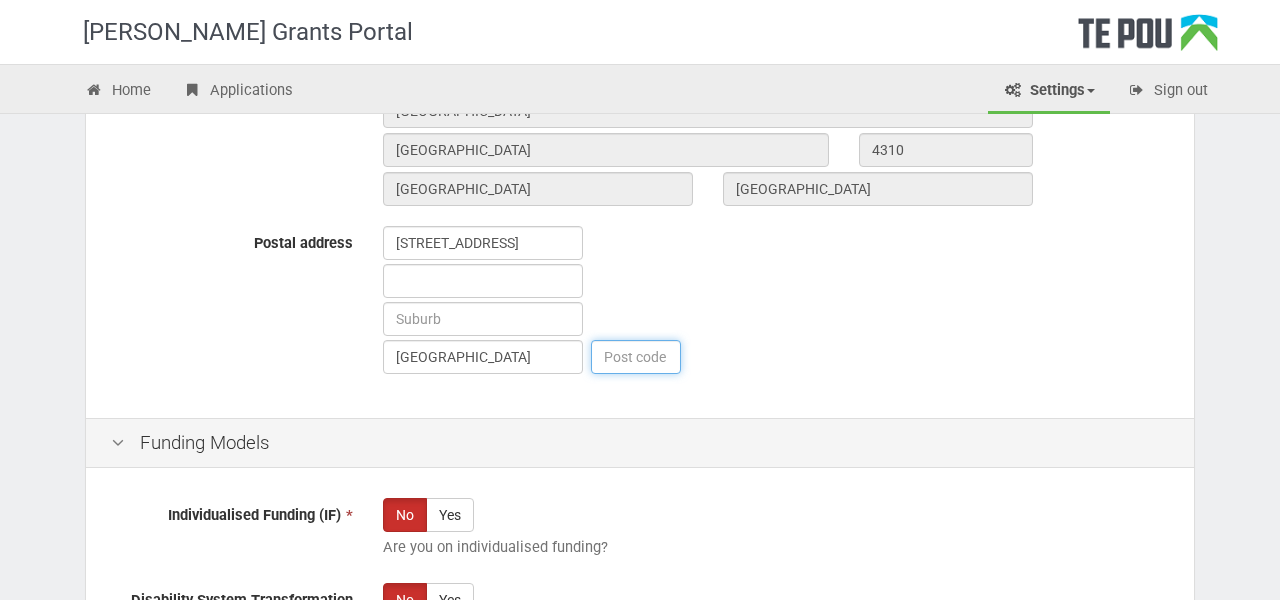 click at bounding box center (636, 357) 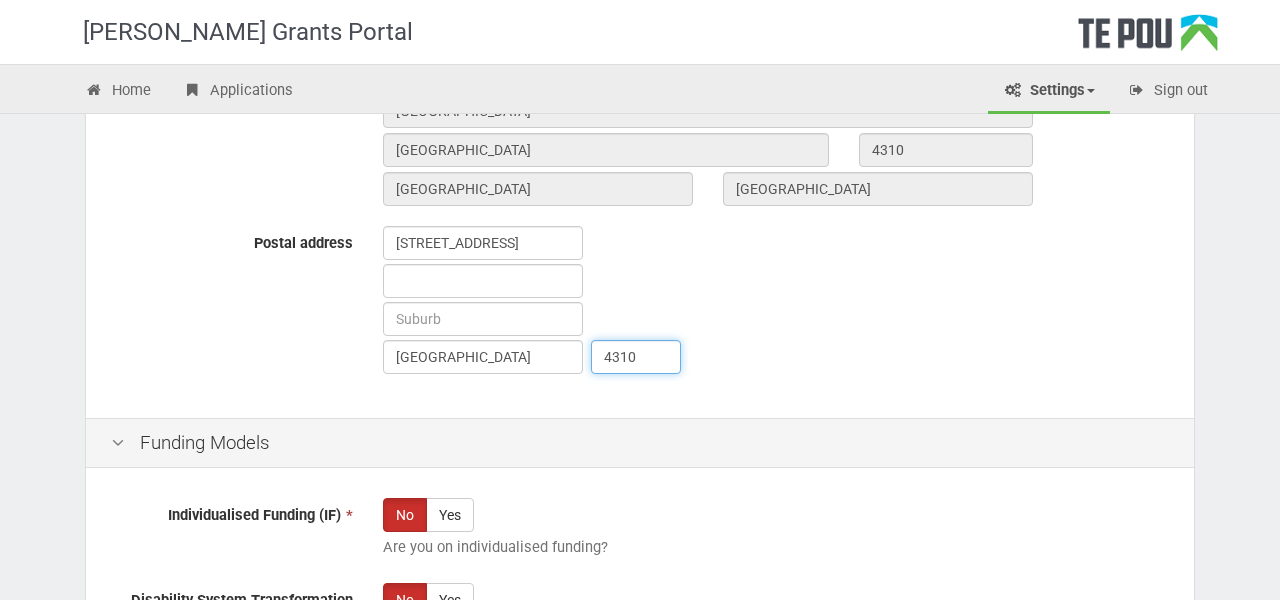 type on "4310" 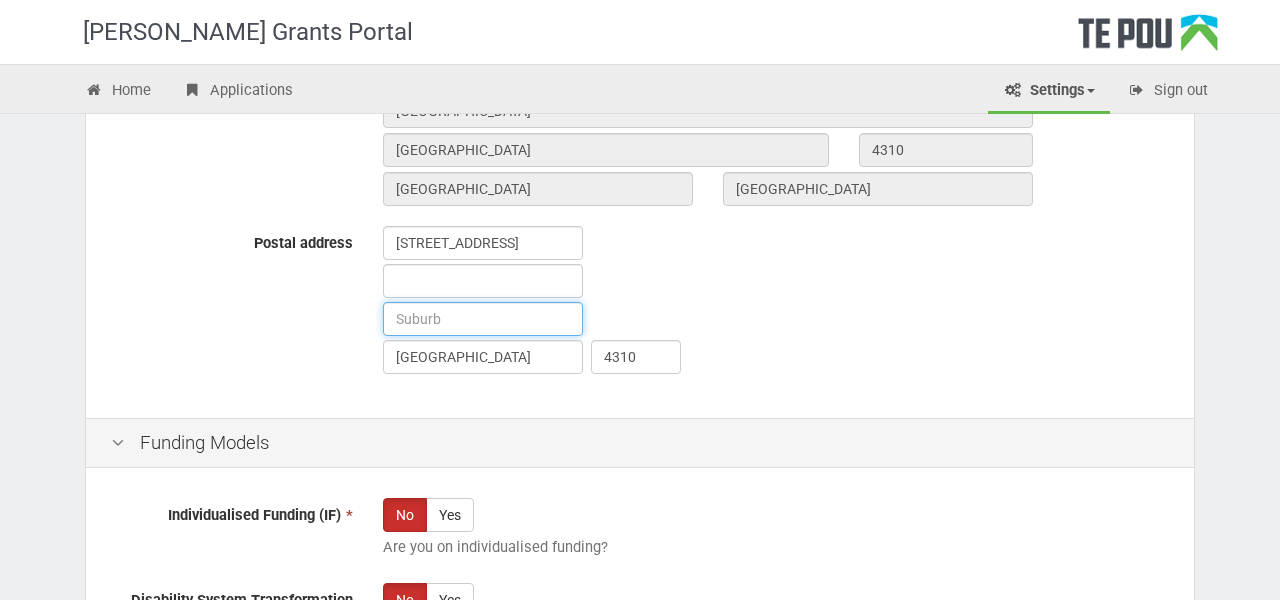 click at bounding box center (483, 319) 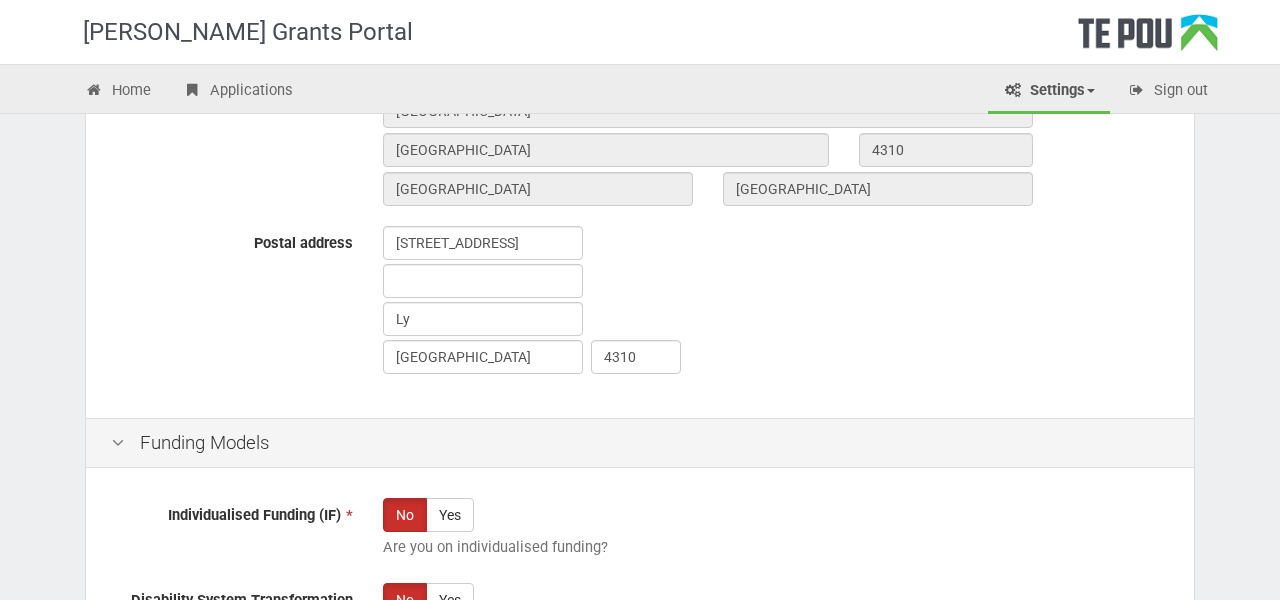 click on "111 Young street
Ly
New Plymouth
4310" at bounding box center (776, 302) 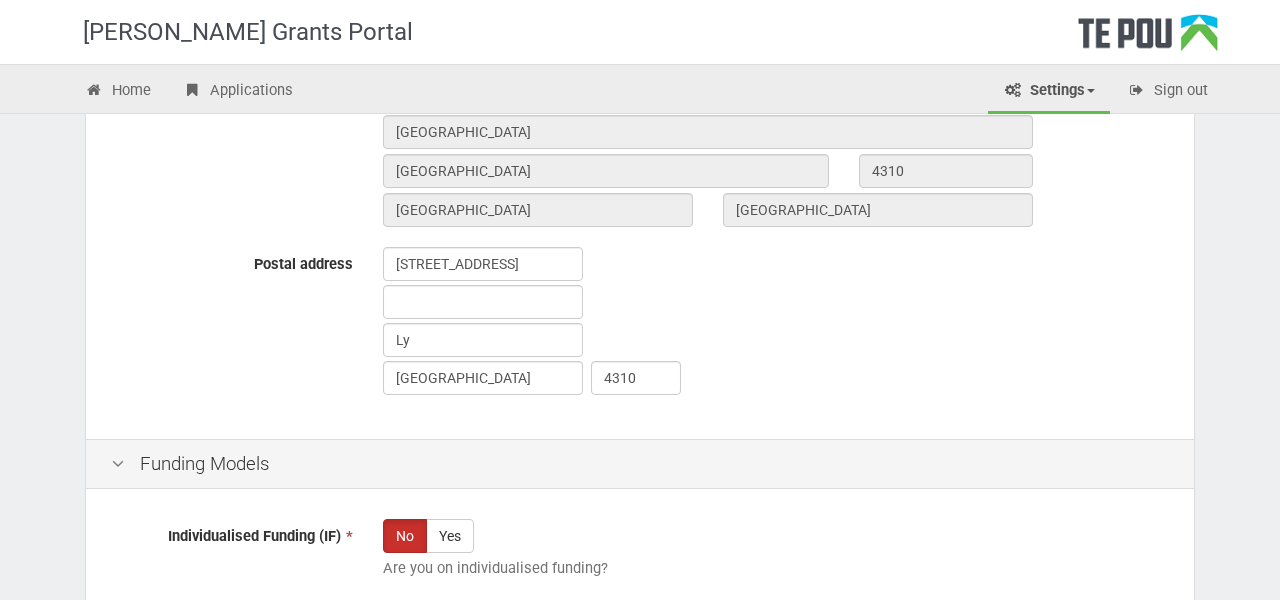 scroll, scrollTop: 1068, scrollLeft: 0, axis: vertical 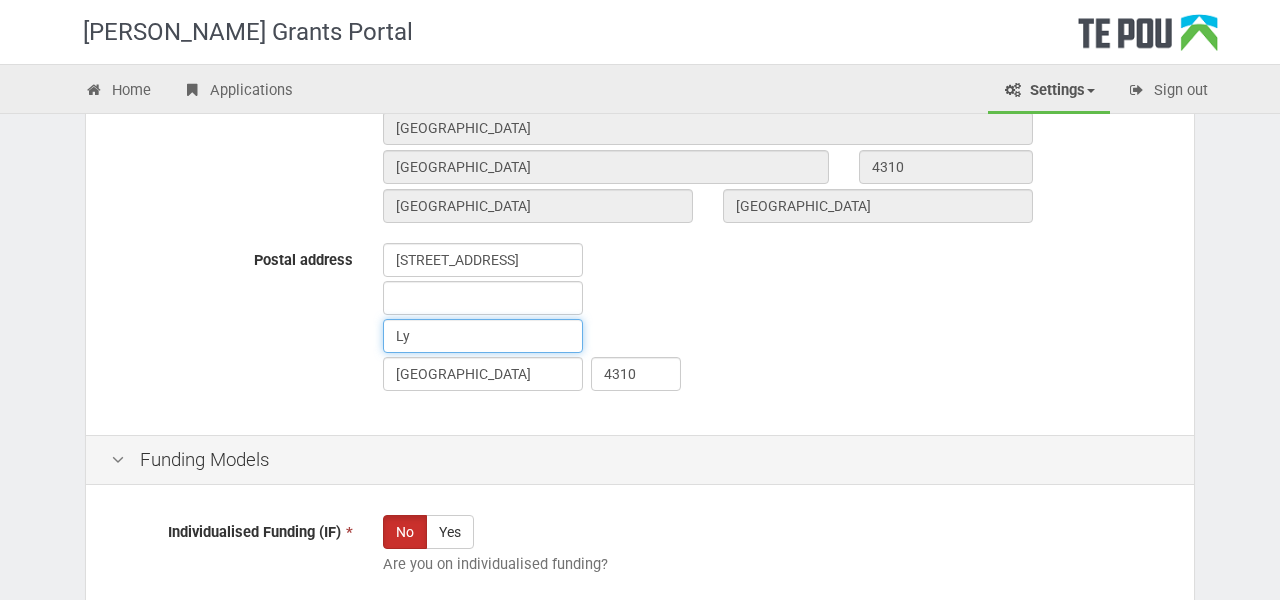 click on "Ly" at bounding box center [483, 336] 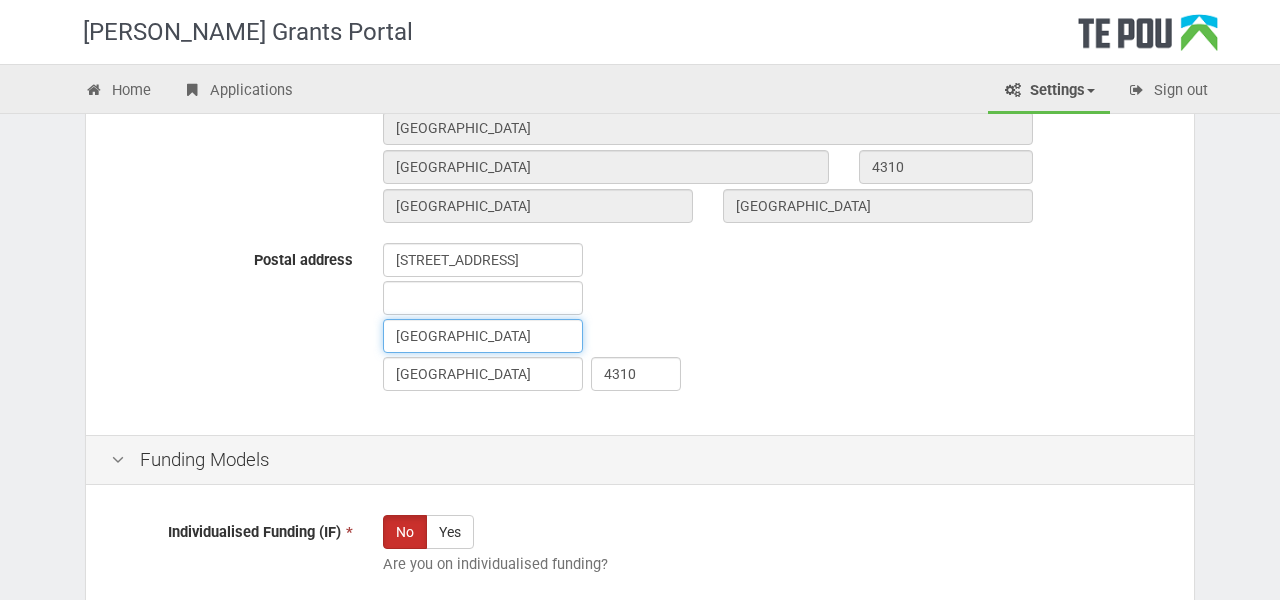 type on "[GEOGRAPHIC_DATA]" 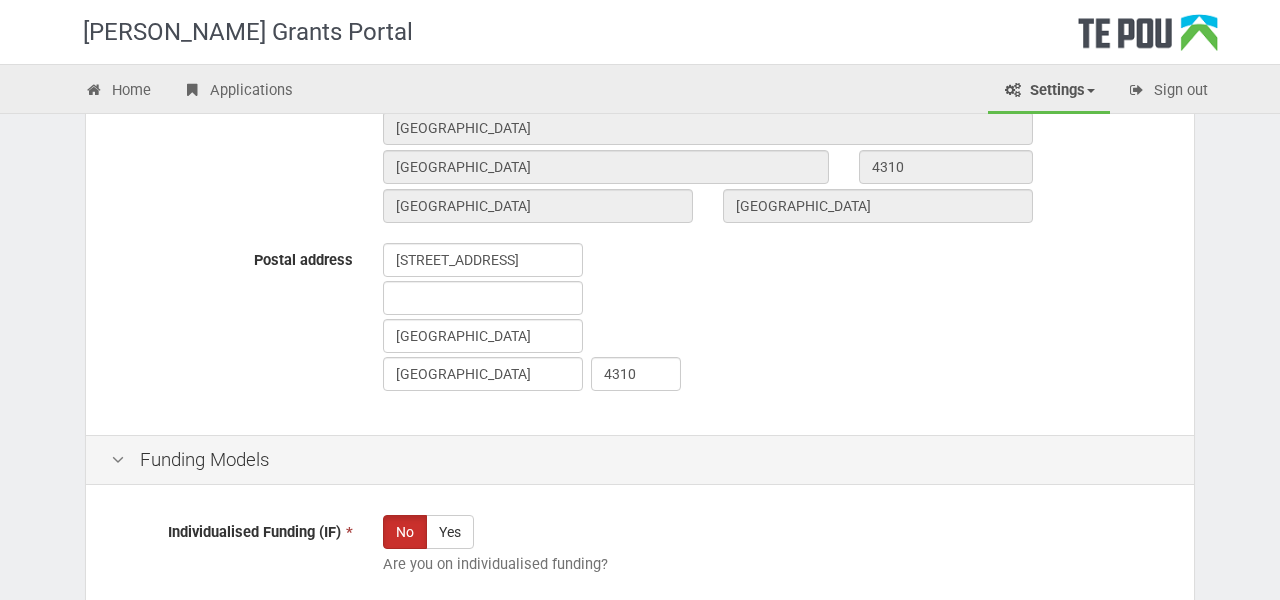 click on "111 Young street
New Plymouth Central
New Plymouth
4310" at bounding box center (776, 319) 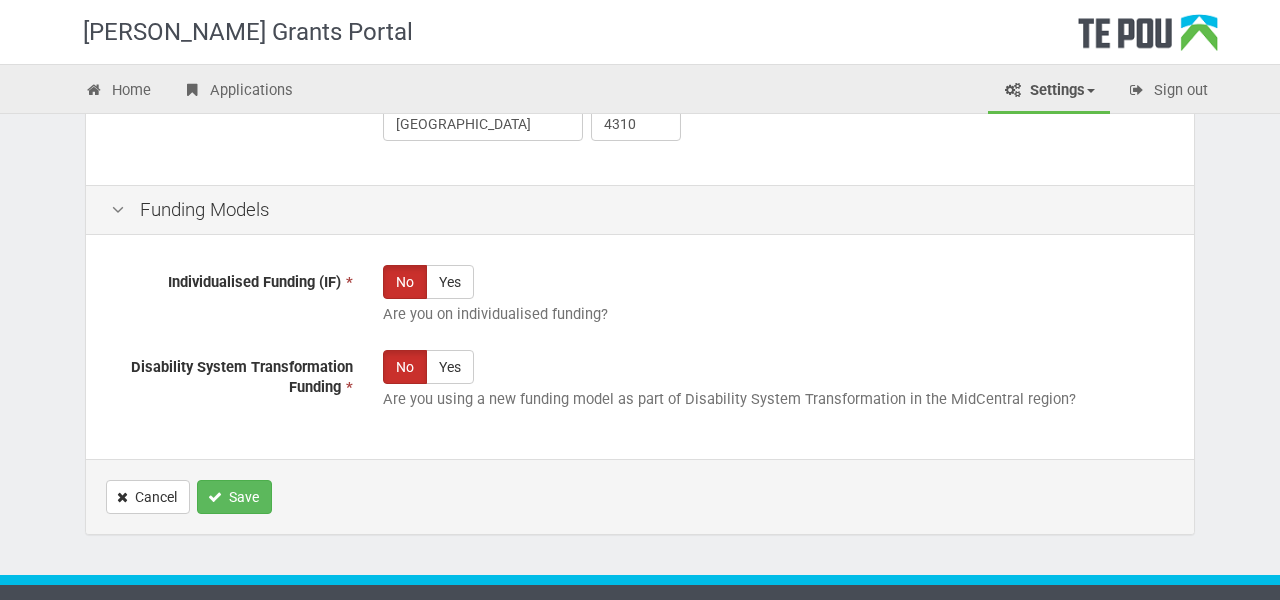 scroll, scrollTop: 1319, scrollLeft: 0, axis: vertical 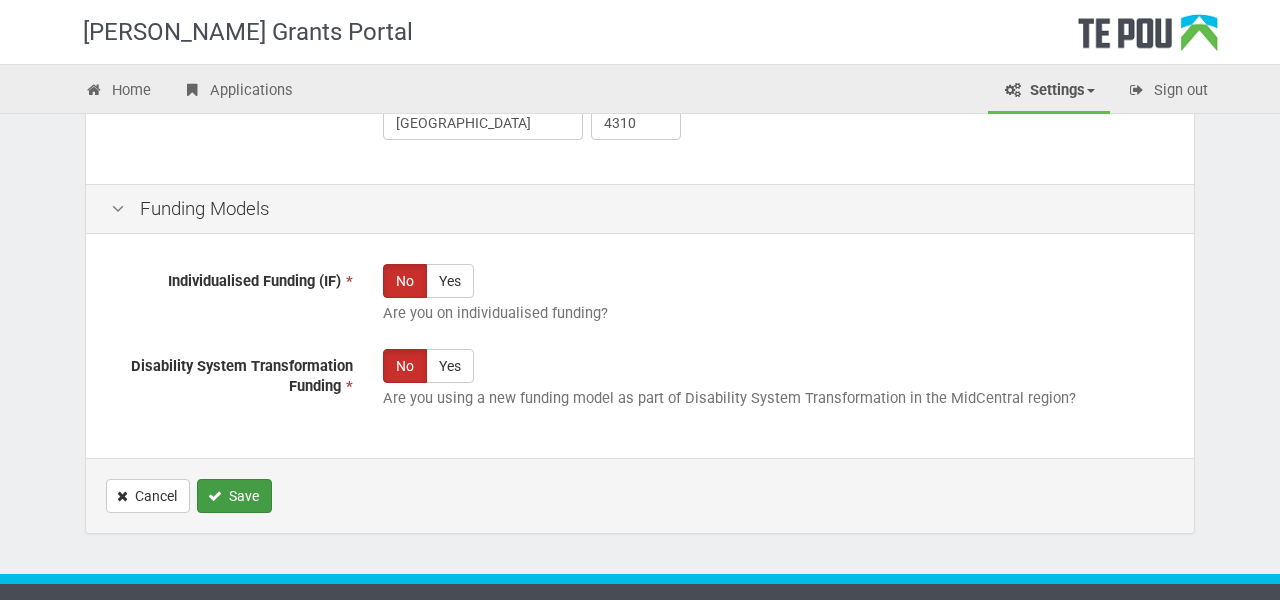 click on "Save" at bounding box center (234, 496) 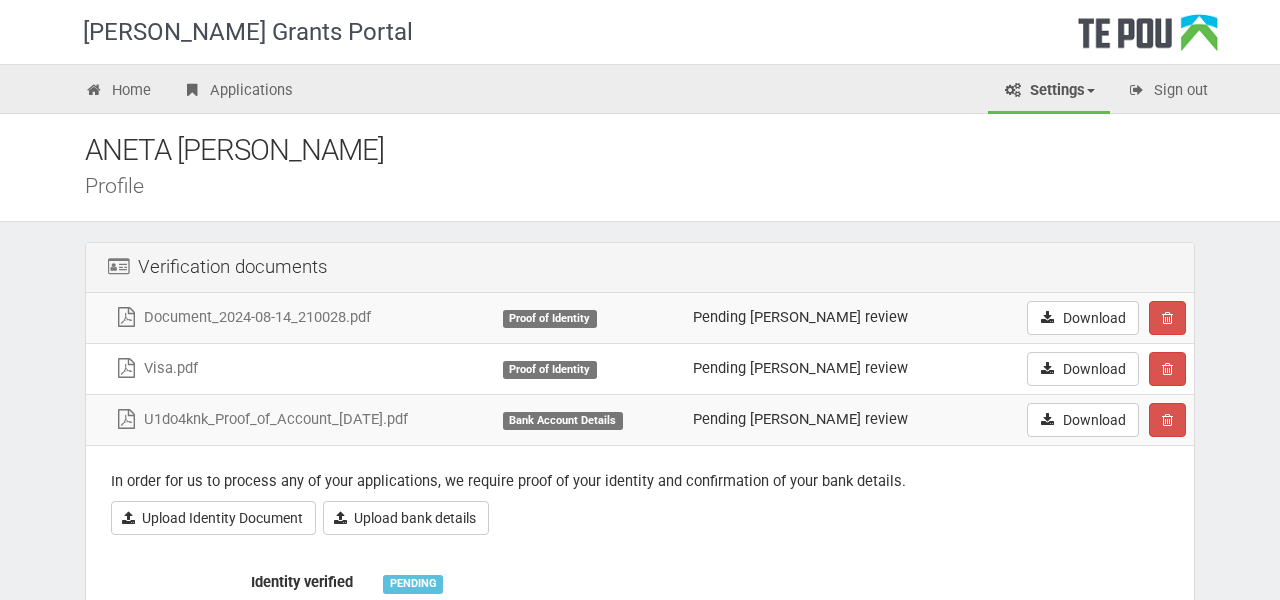 scroll, scrollTop: 0, scrollLeft: 0, axis: both 